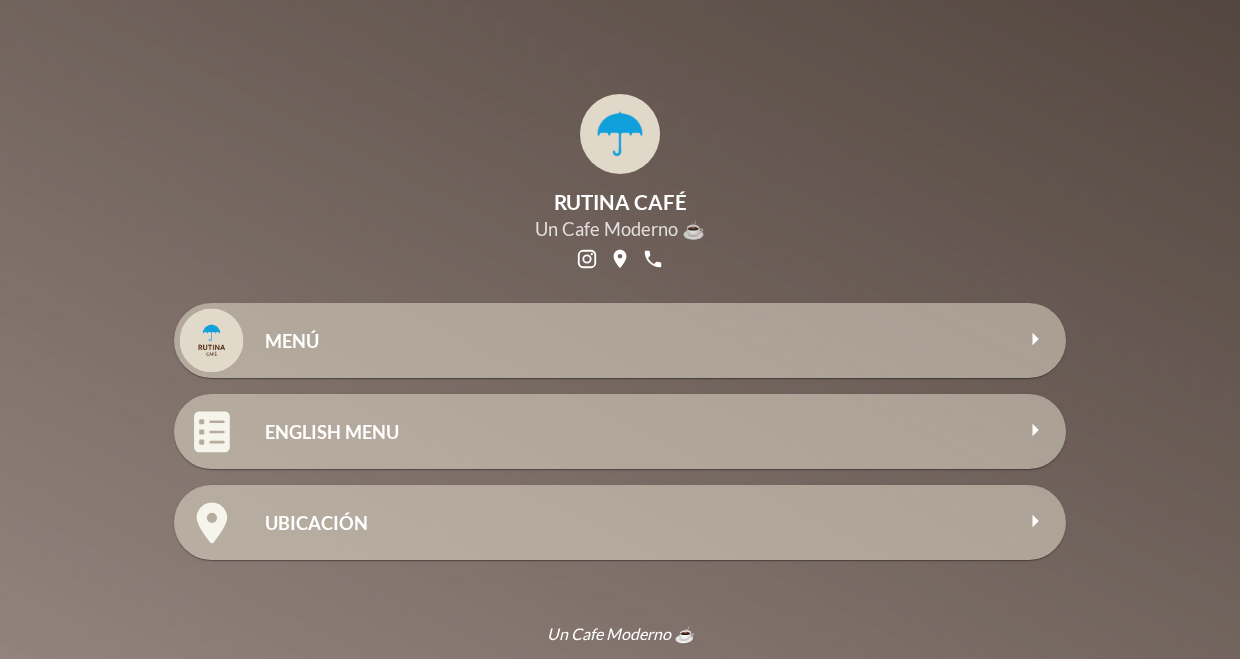 scroll, scrollTop: 0, scrollLeft: 0, axis: both 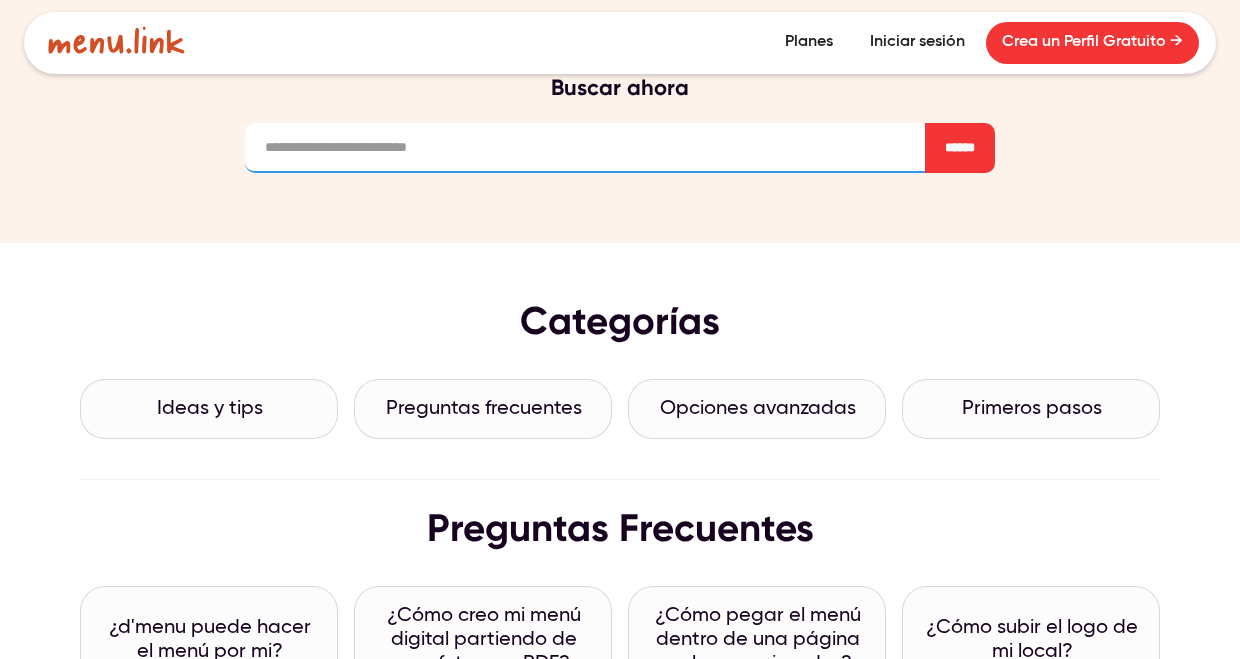 click at bounding box center [620, 148] 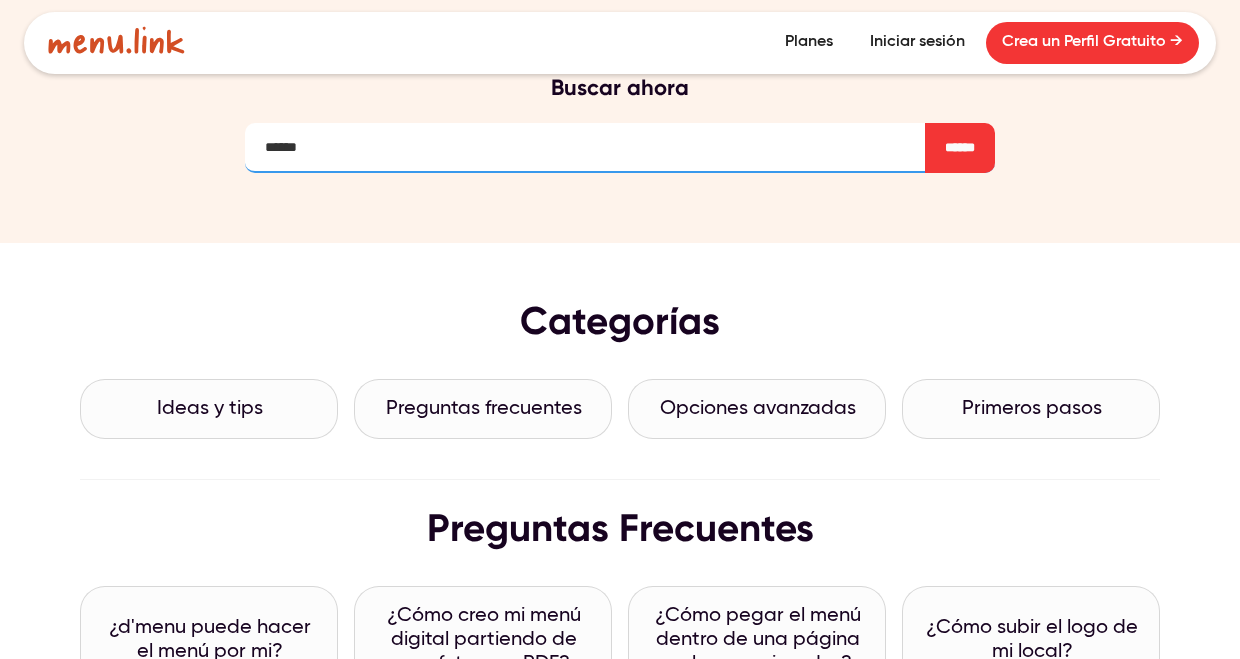 type on "*****" 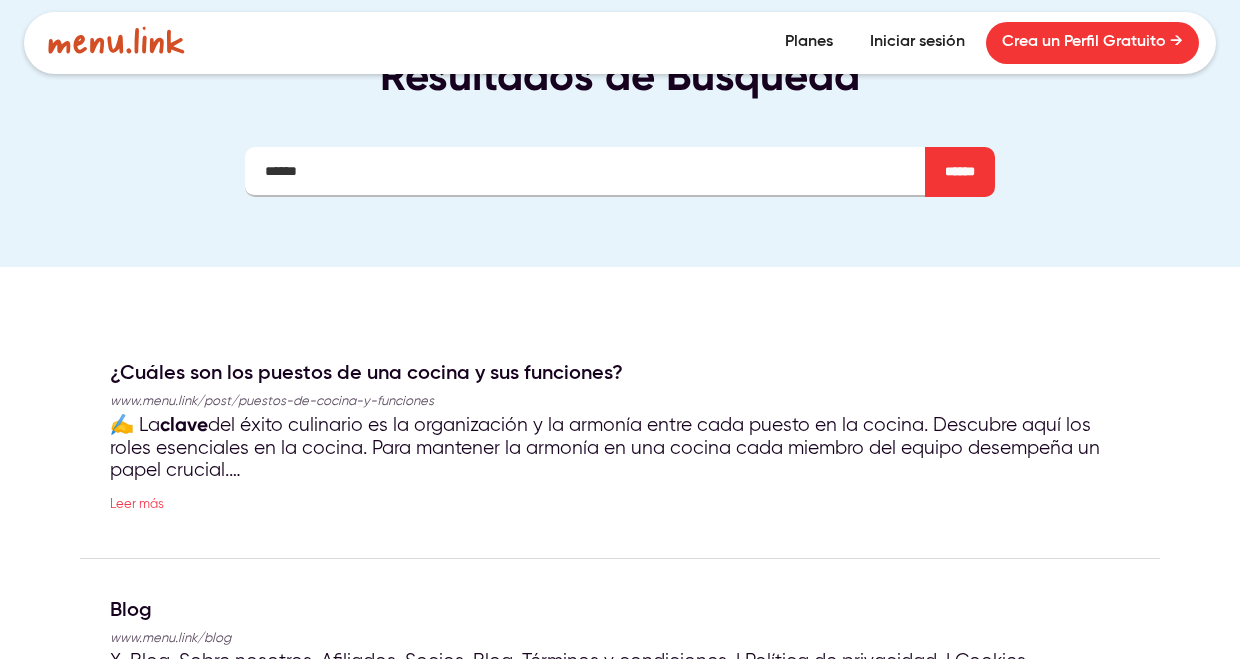 scroll, scrollTop: 0, scrollLeft: 0, axis: both 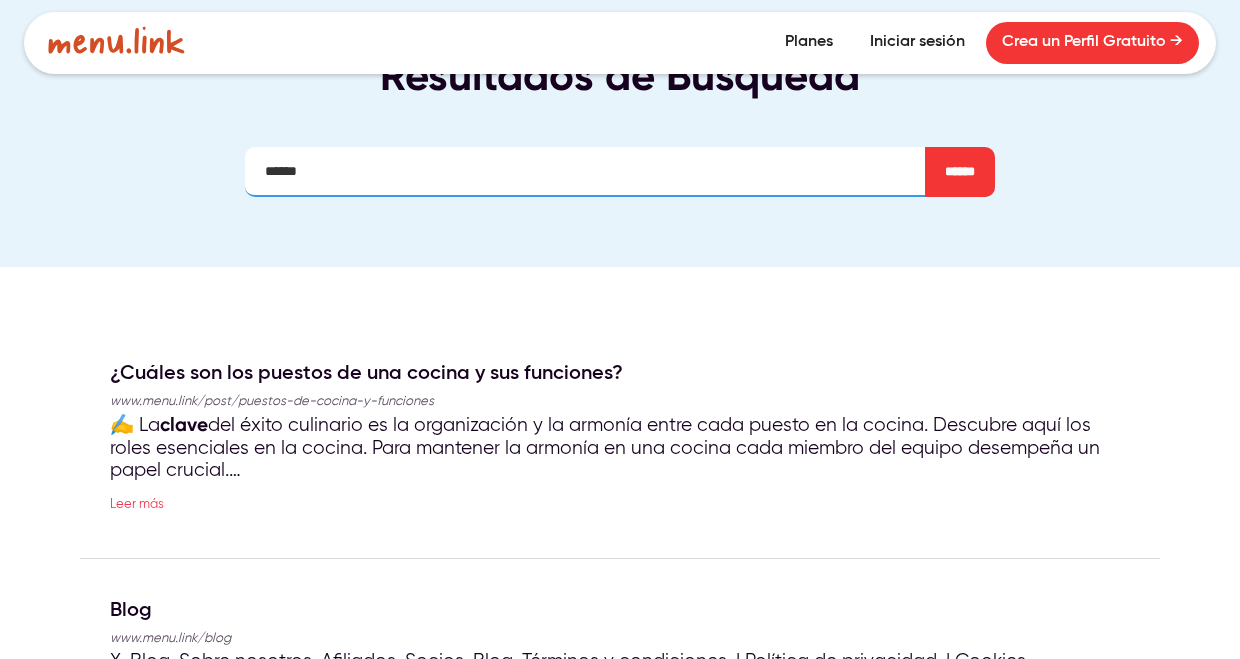 click on "*****" at bounding box center [620, 172] 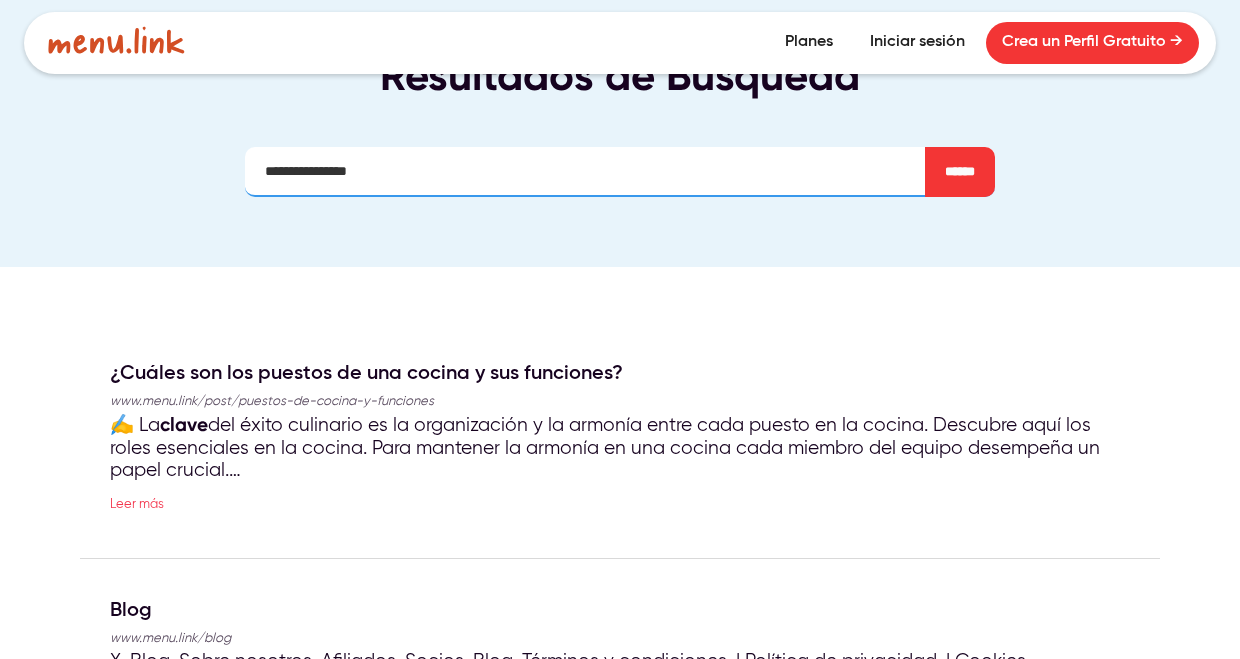 type on "**********" 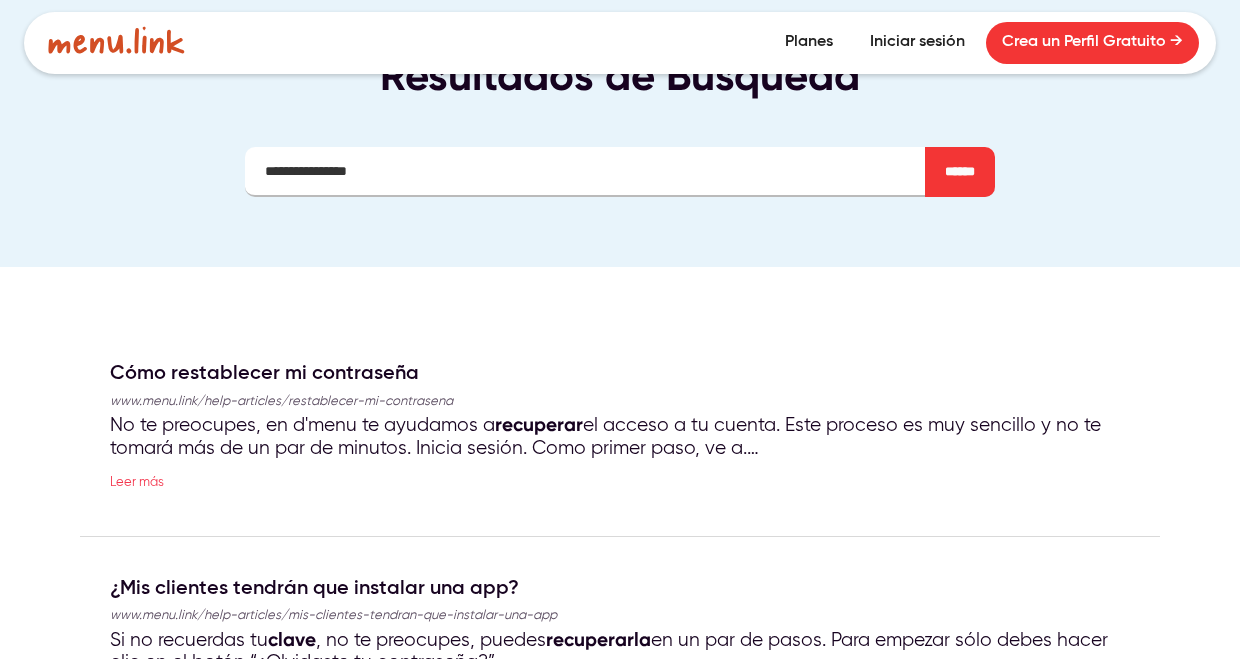 scroll, scrollTop: 0, scrollLeft: 0, axis: both 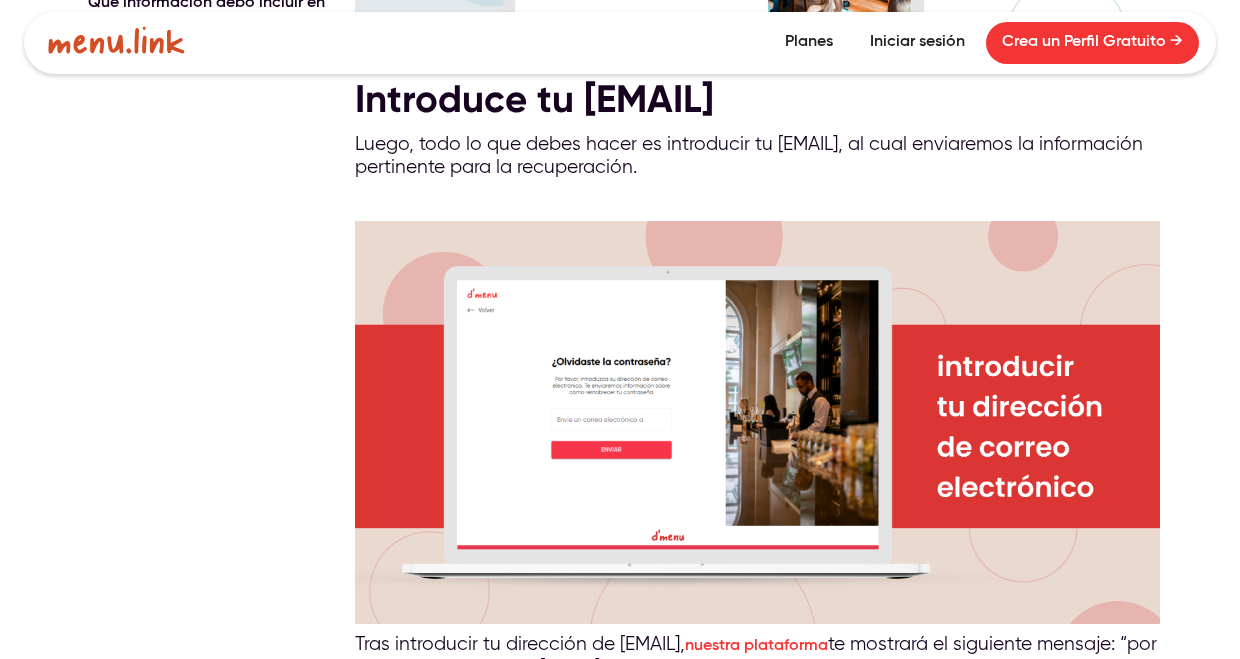 click at bounding box center [757, 422] 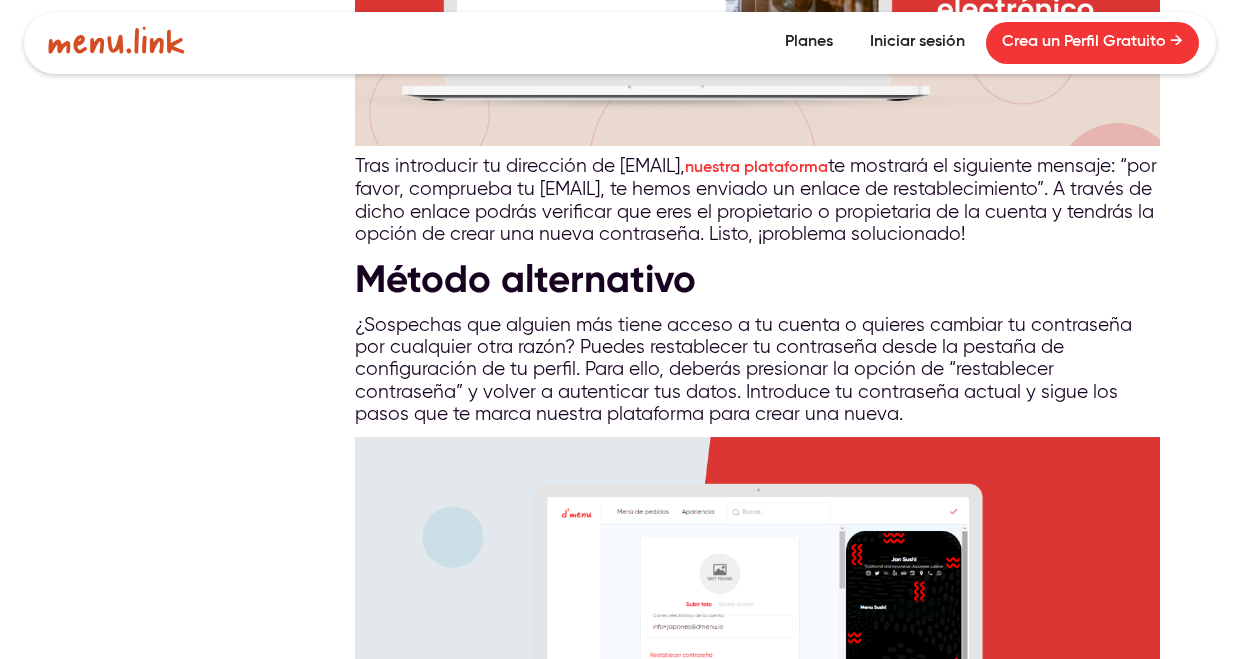 scroll, scrollTop: 1149, scrollLeft: 0, axis: vertical 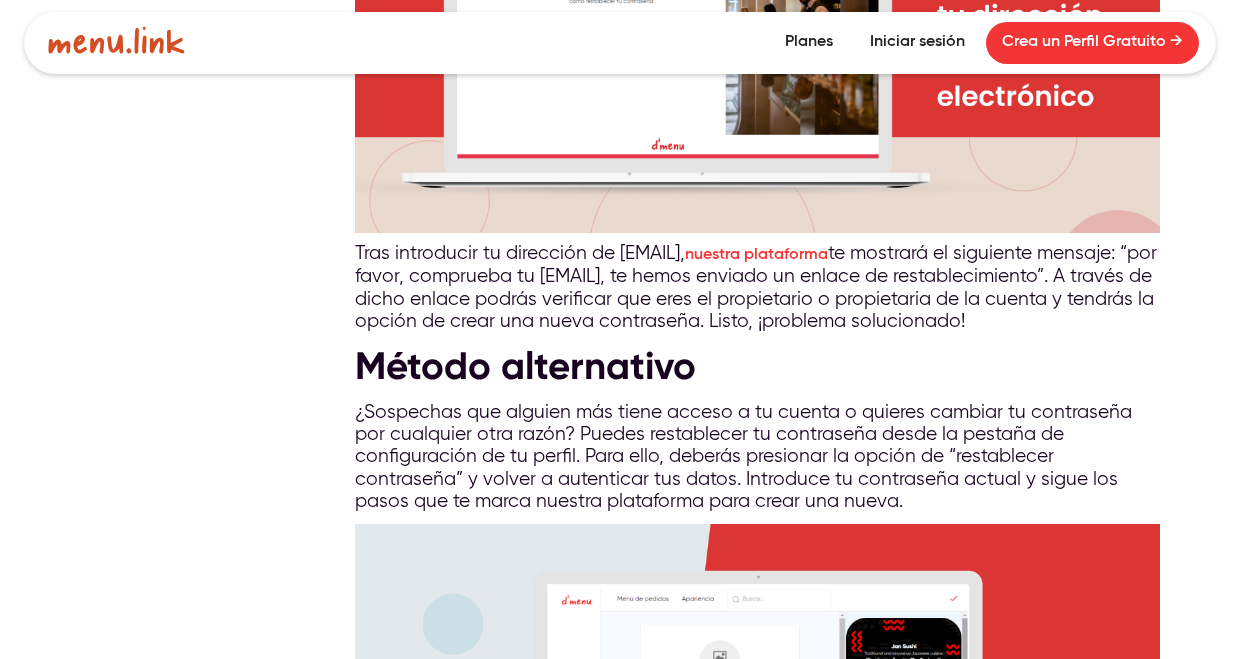 click on "nuestra plataforma" at bounding box center (756, 255) 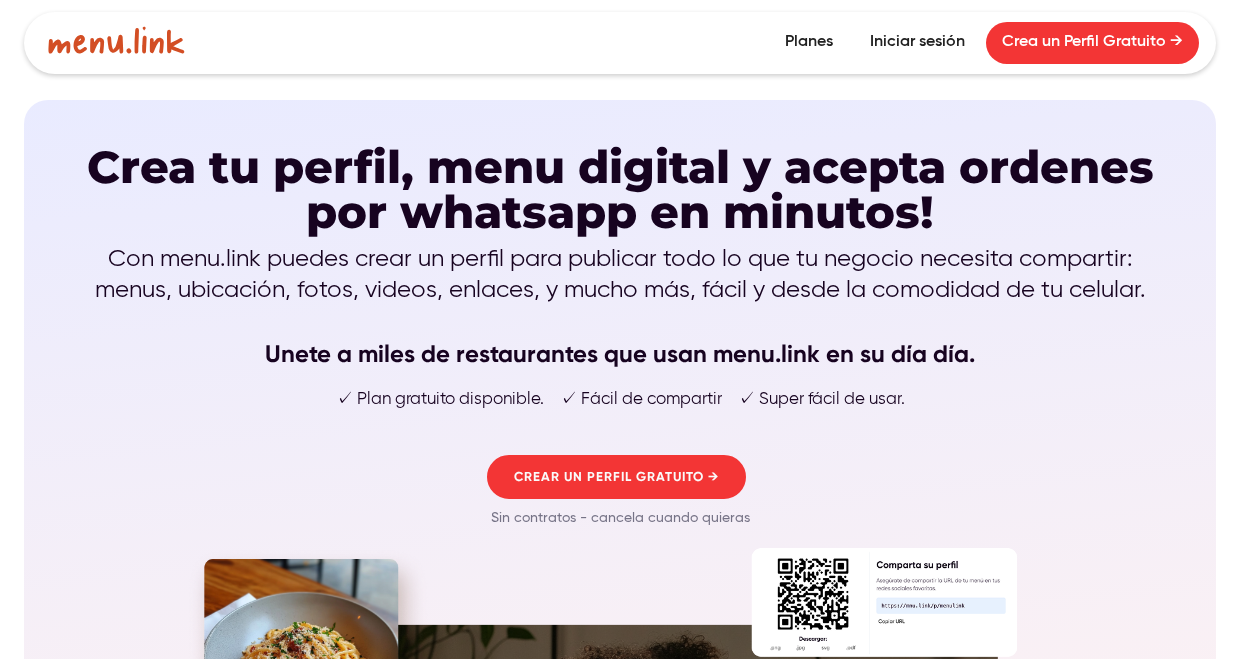 scroll, scrollTop: 0, scrollLeft: 0, axis: both 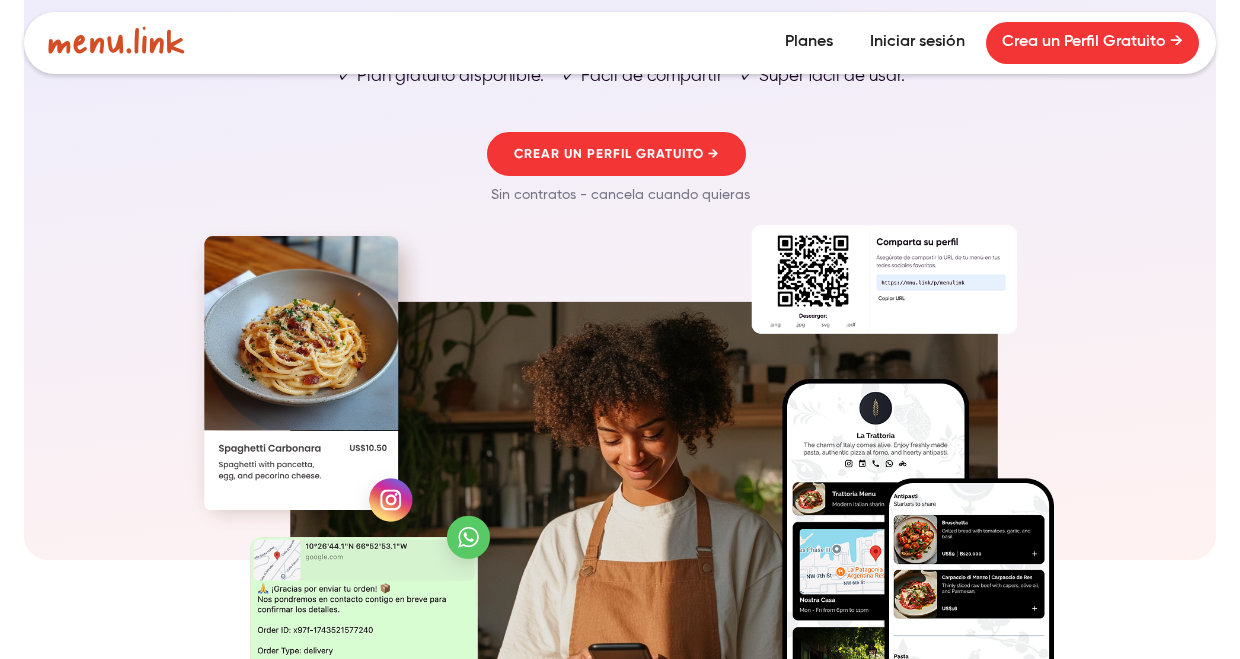 click on "Iniciar sesión" at bounding box center [917, 43] 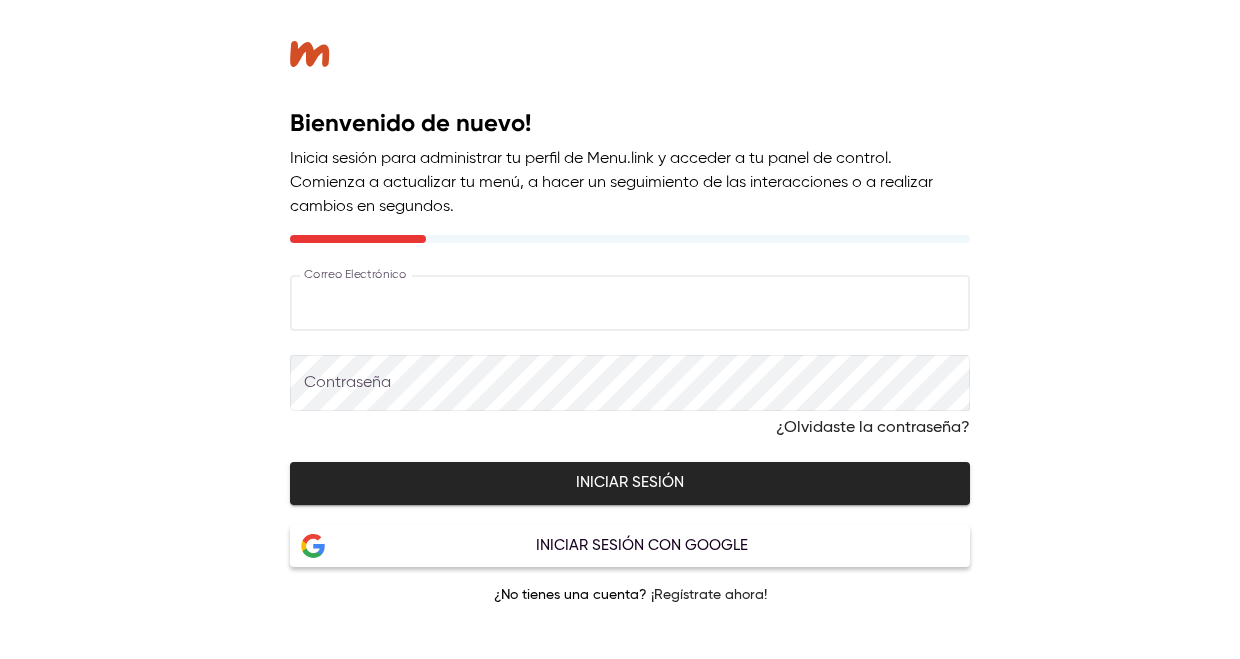 scroll, scrollTop: 0, scrollLeft: 0, axis: both 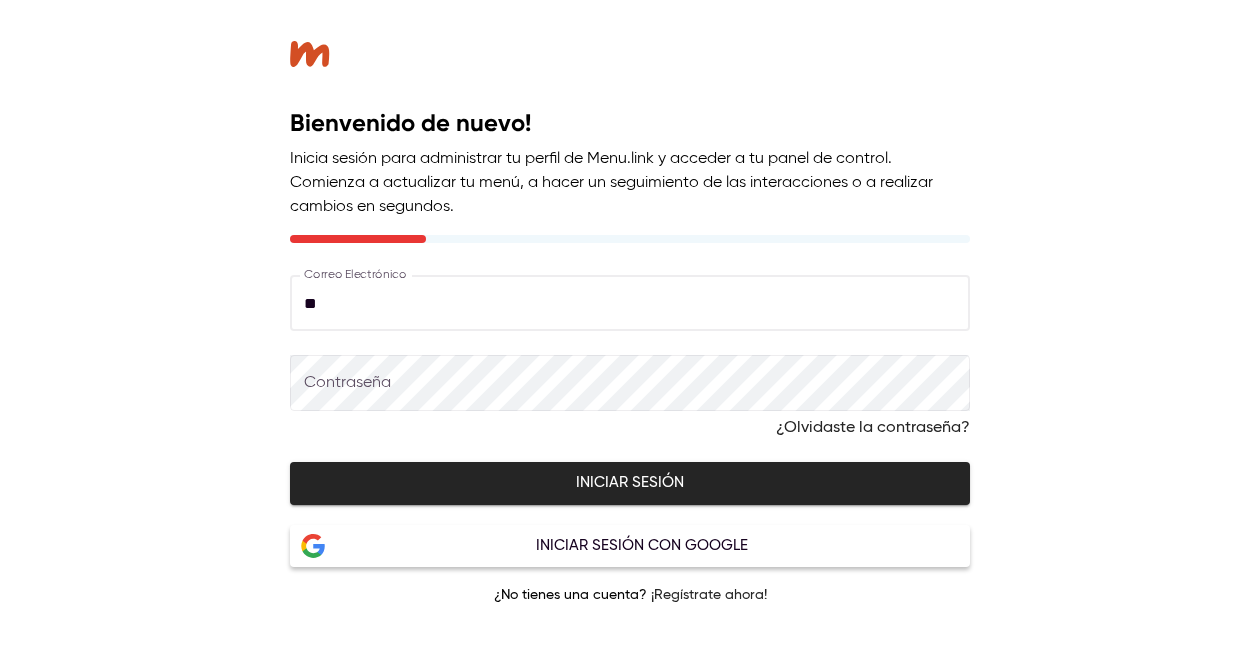 type on "*" 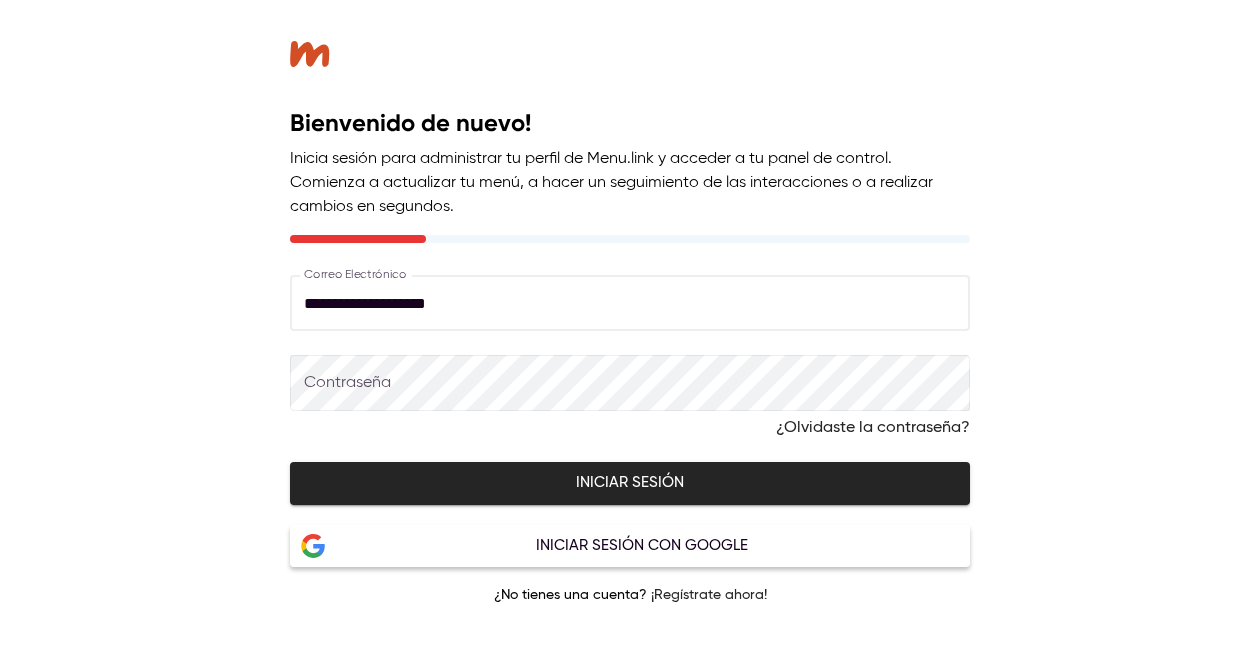 type on "**********" 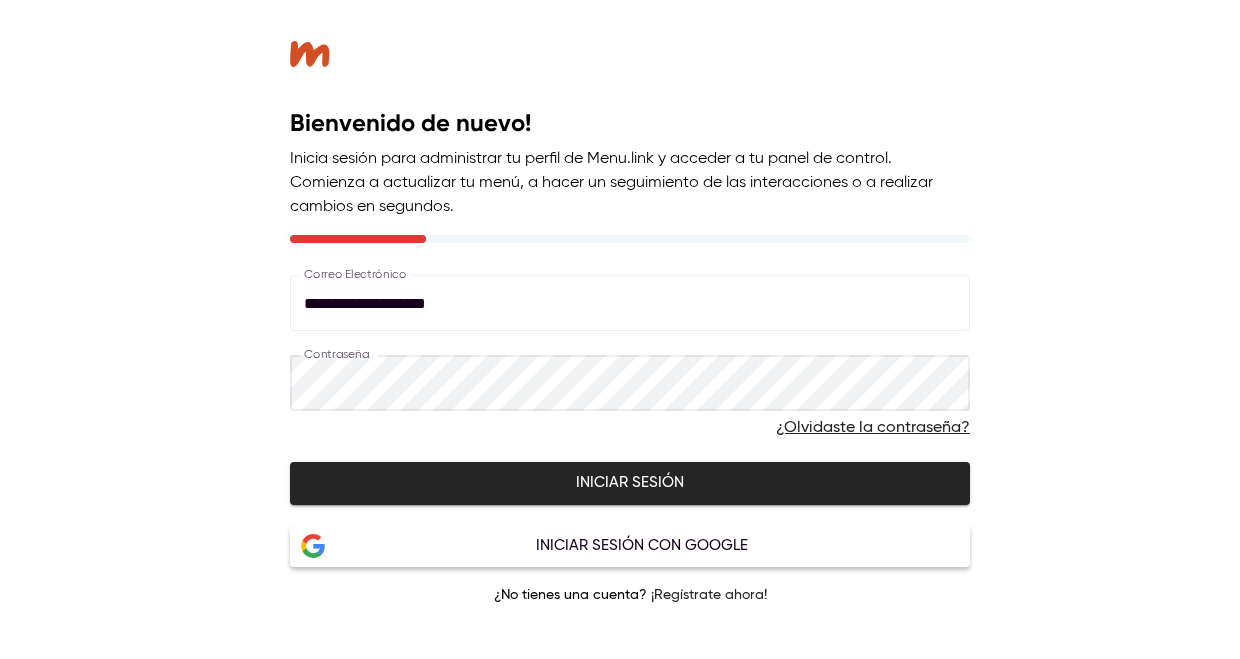 click on "¿Olvidaste la contraseña?" at bounding box center [873, 428] 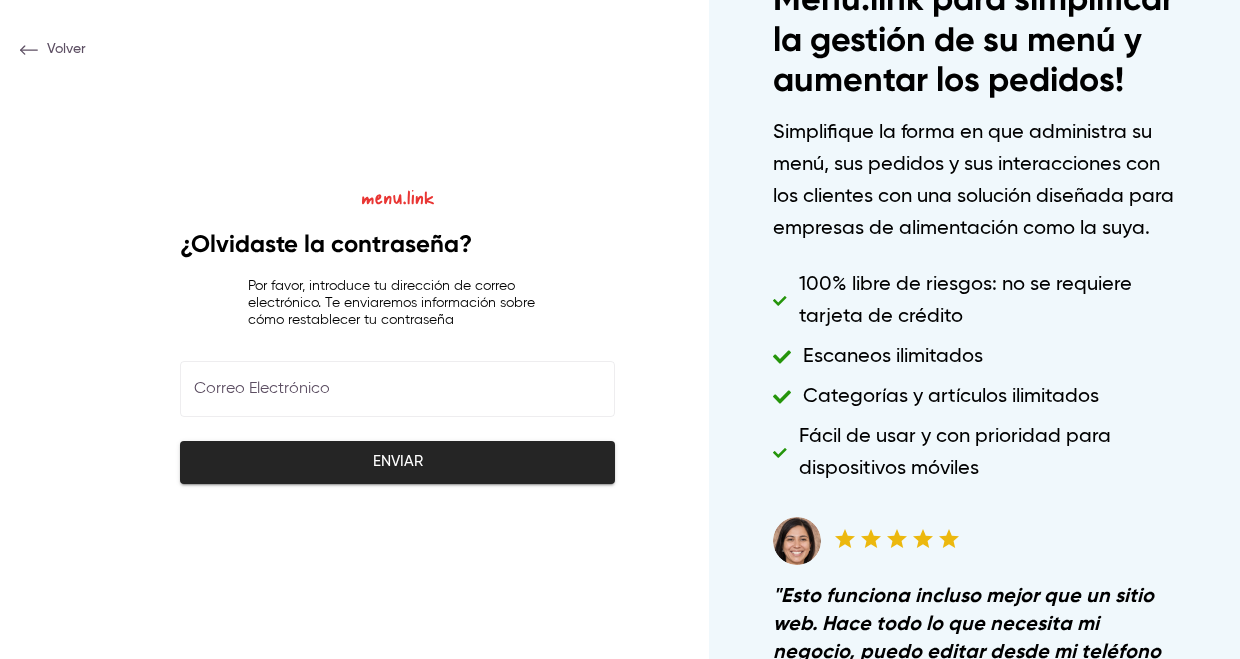 click at bounding box center [397, 389] 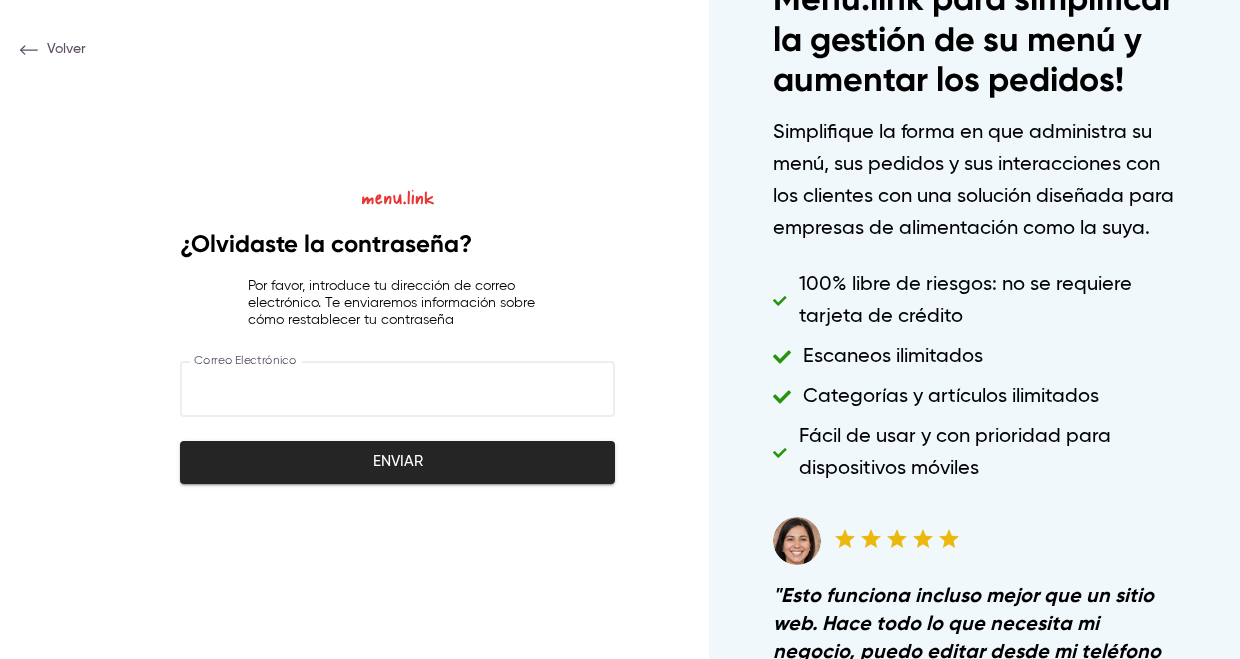 click at bounding box center (397, 389) 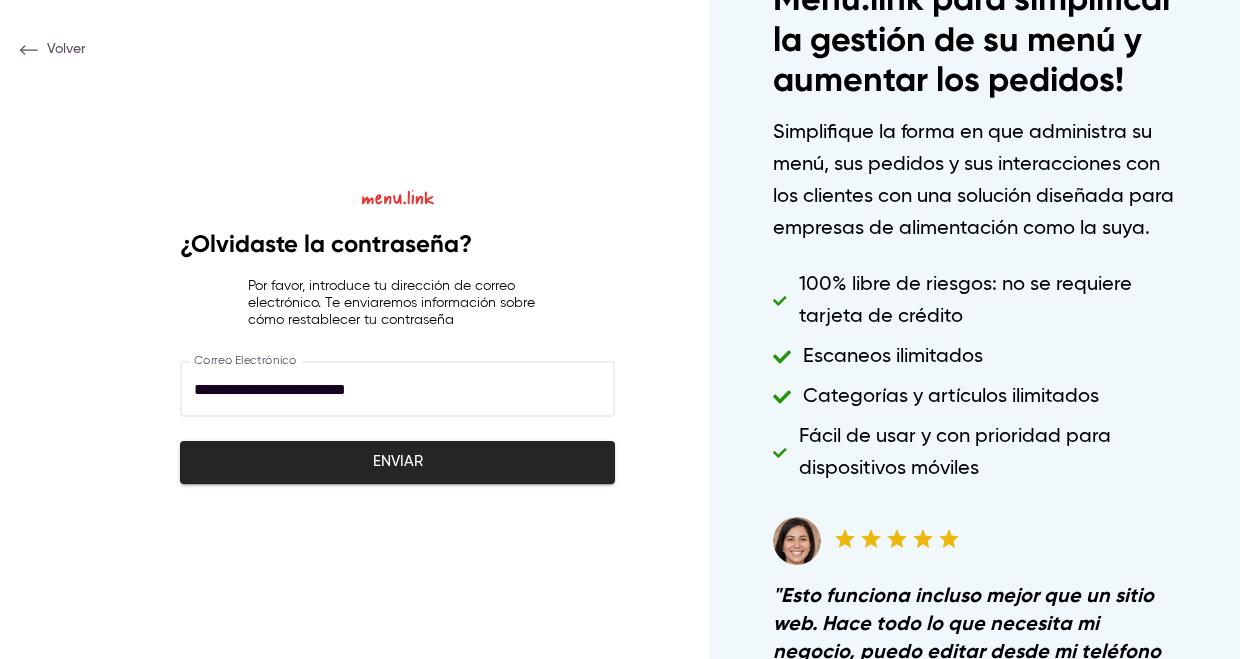 click on "Enviar" at bounding box center [397, 462] 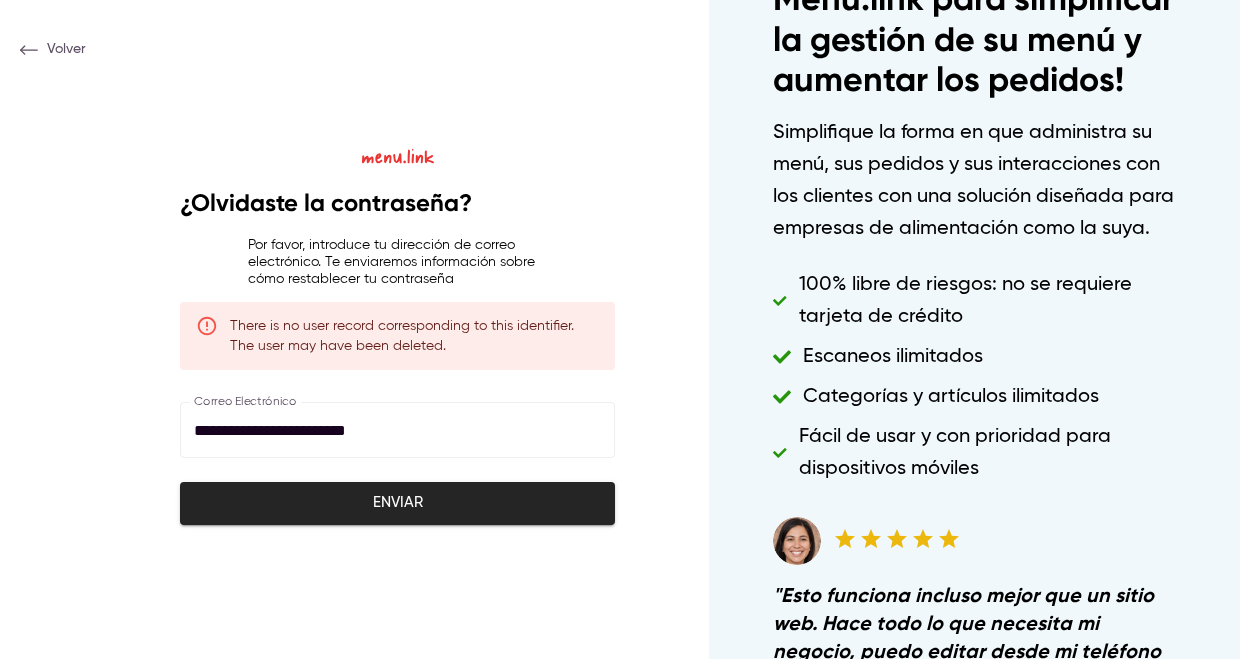 click on "**********" at bounding box center (397, 430) 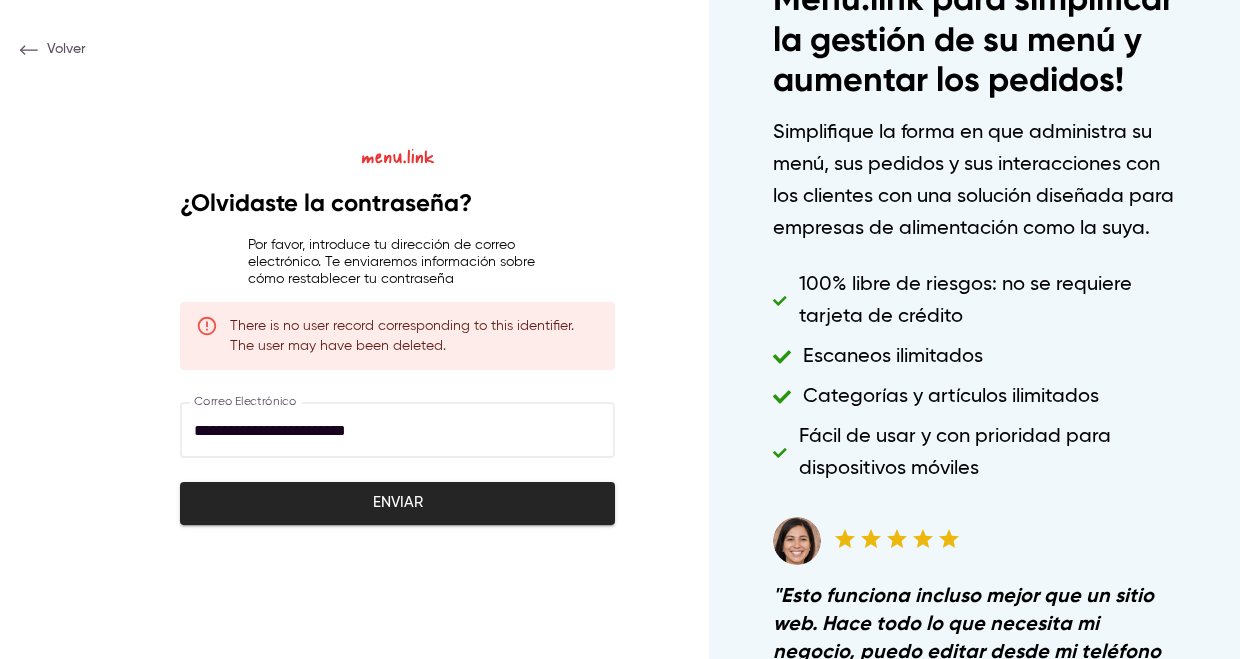 click on "**********" at bounding box center (397, 430) 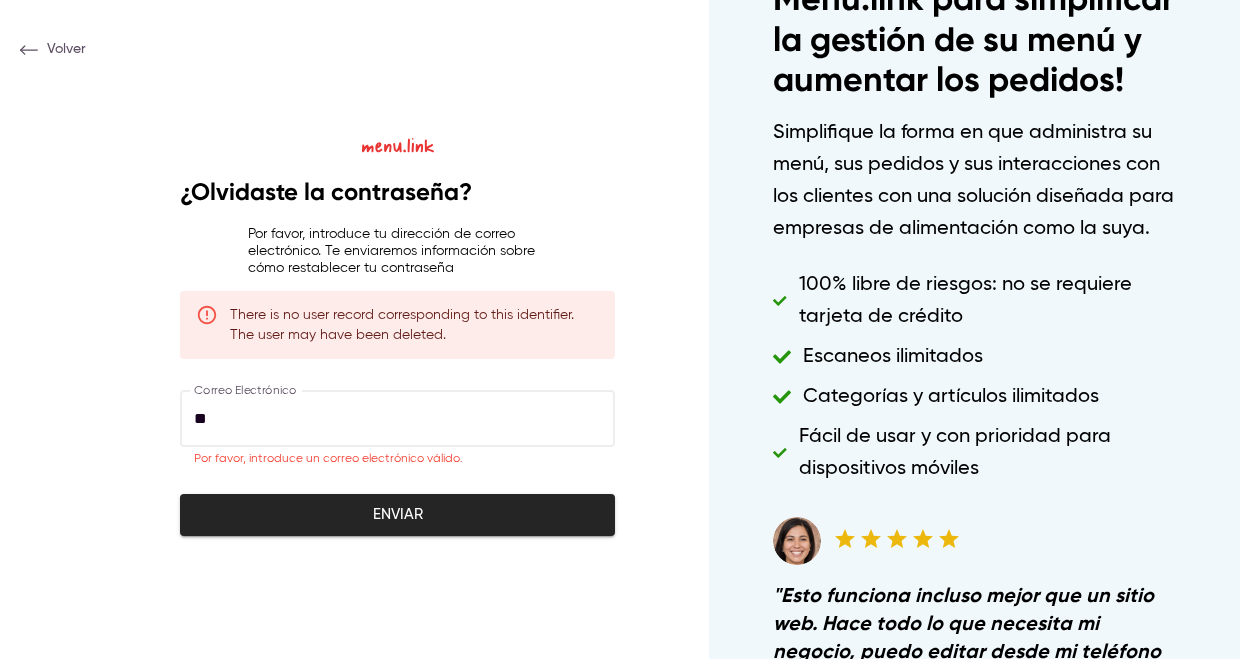 type on "*" 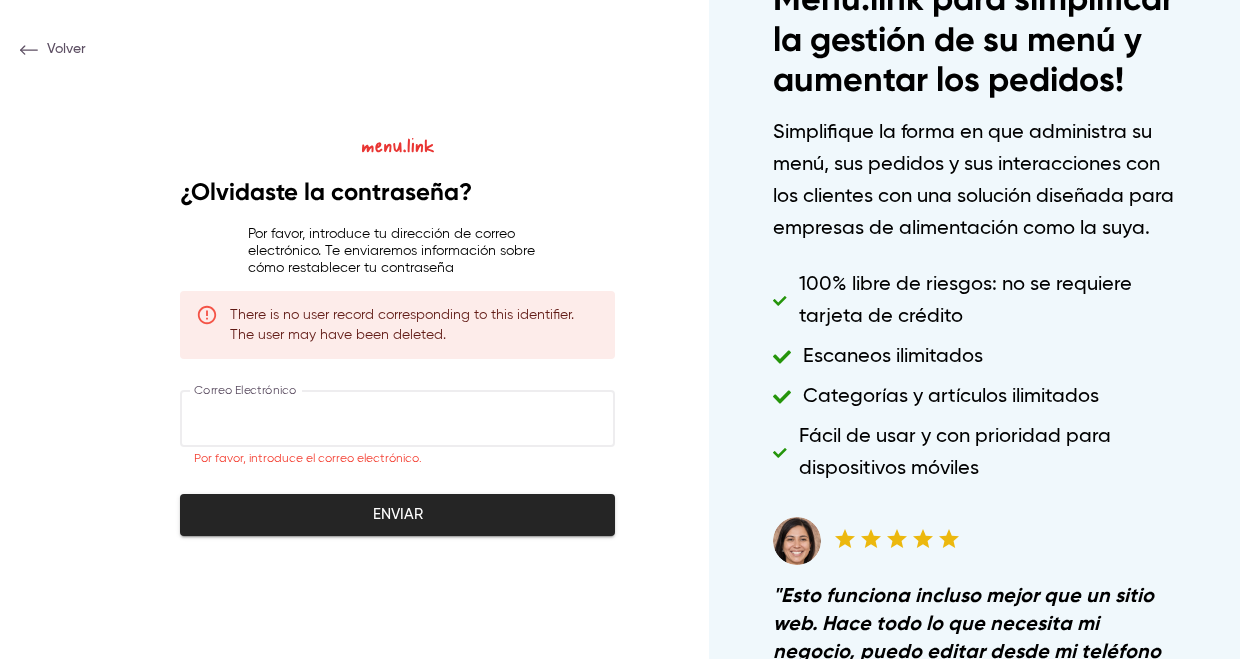 type on "**********" 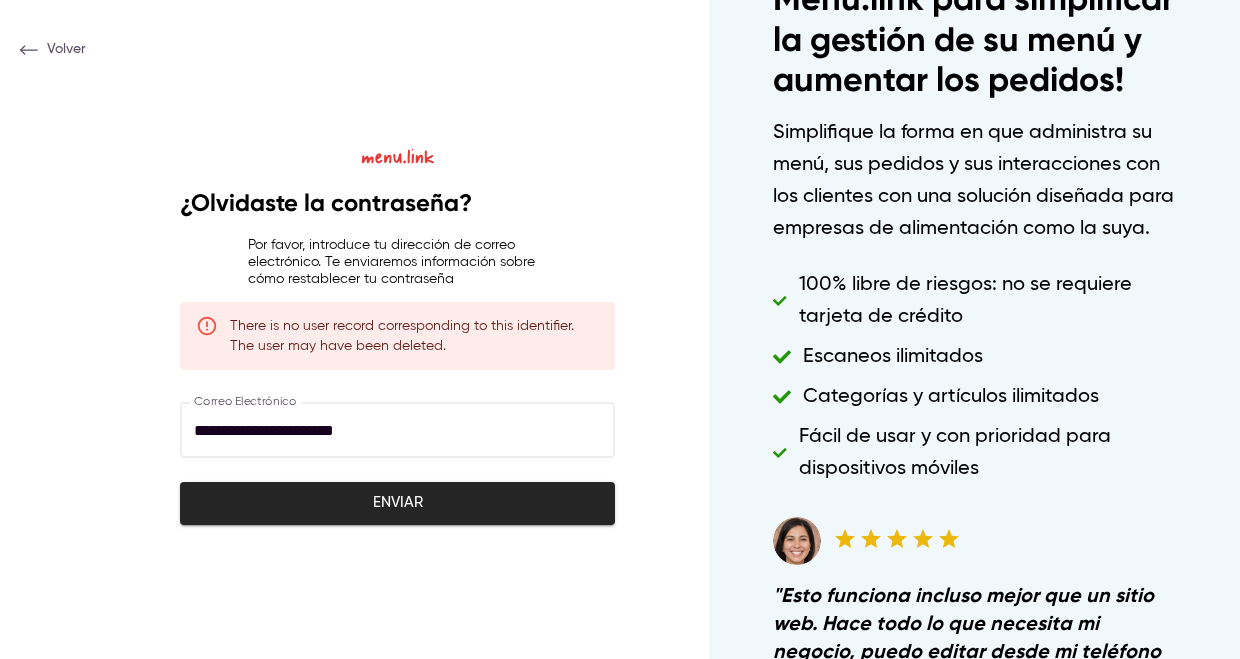 click on "Enviar" at bounding box center [397, 503] 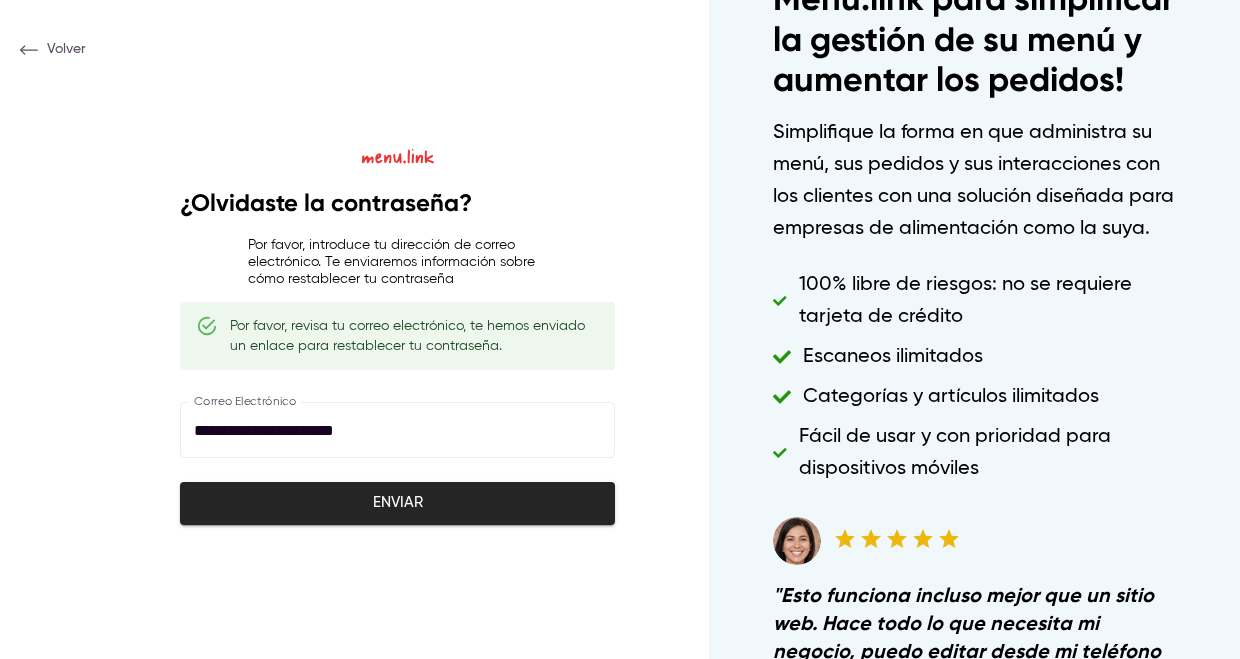type 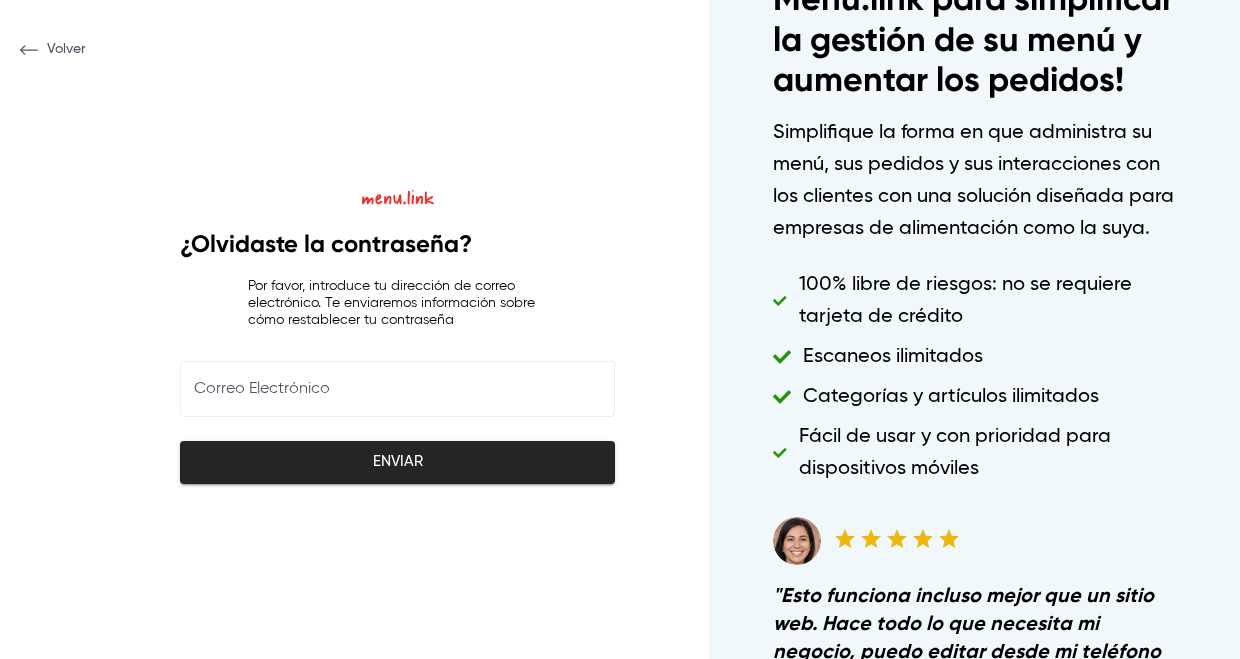 scroll, scrollTop: 0, scrollLeft: 0, axis: both 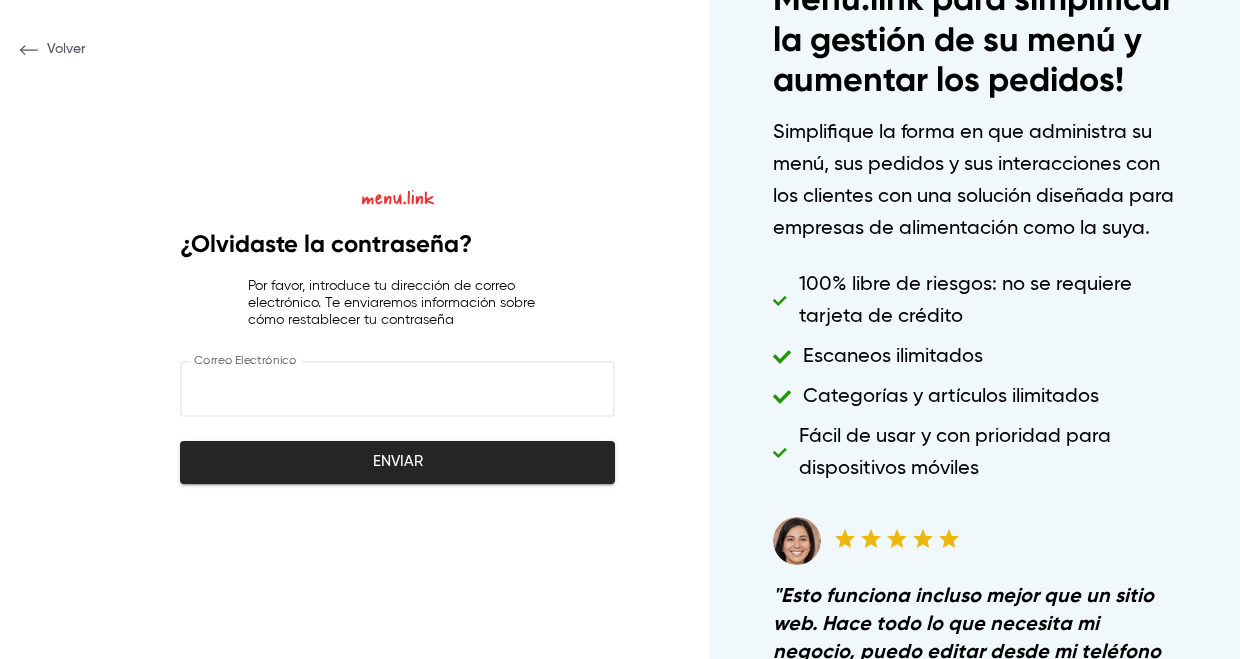 type on "**********" 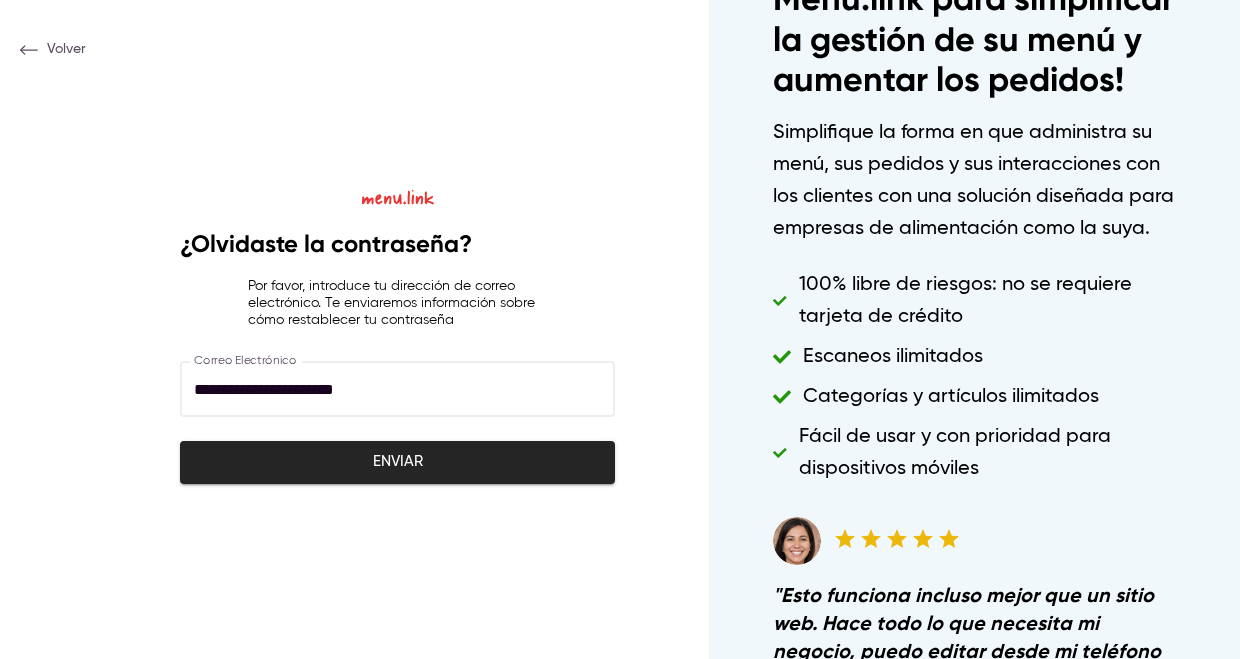 click on "**********" at bounding box center (397, 389) 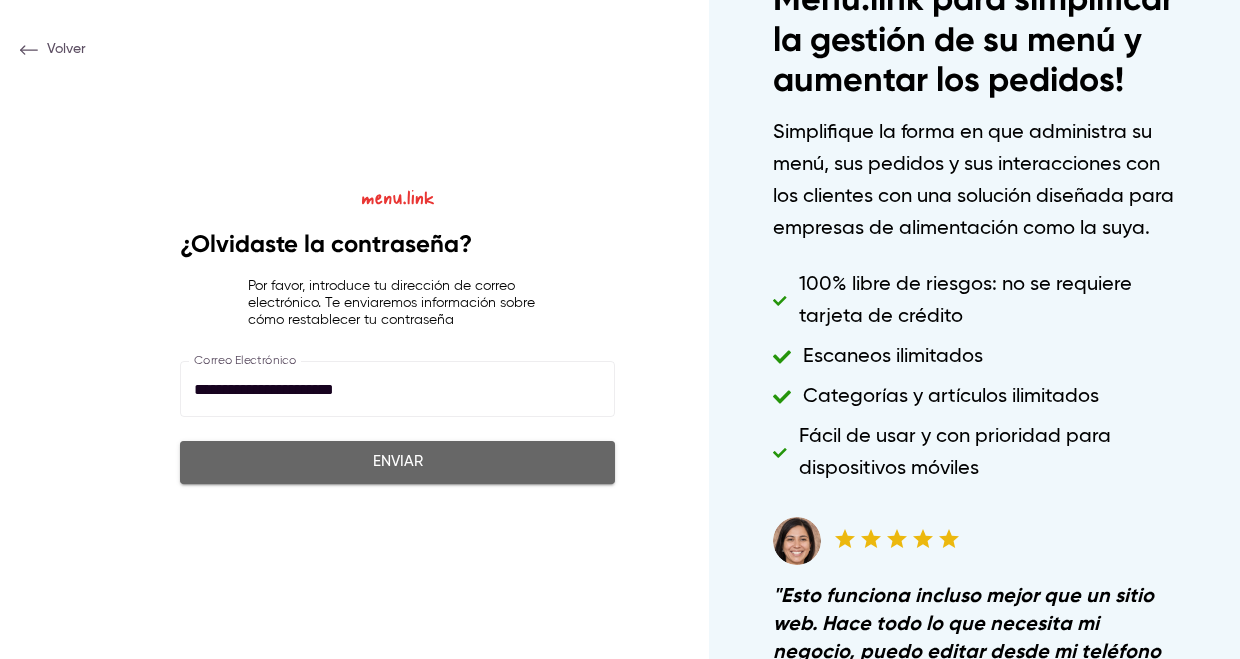 click on "Enviar" at bounding box center [397, 462] 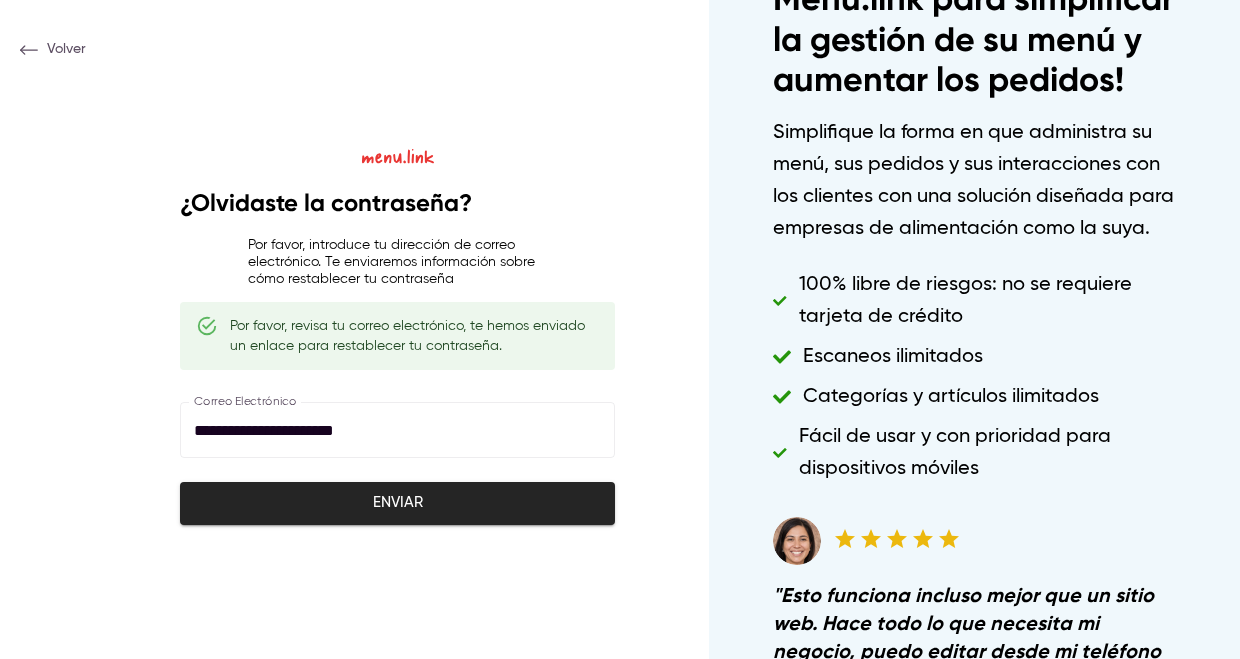 click at bounding box center [398, 151] 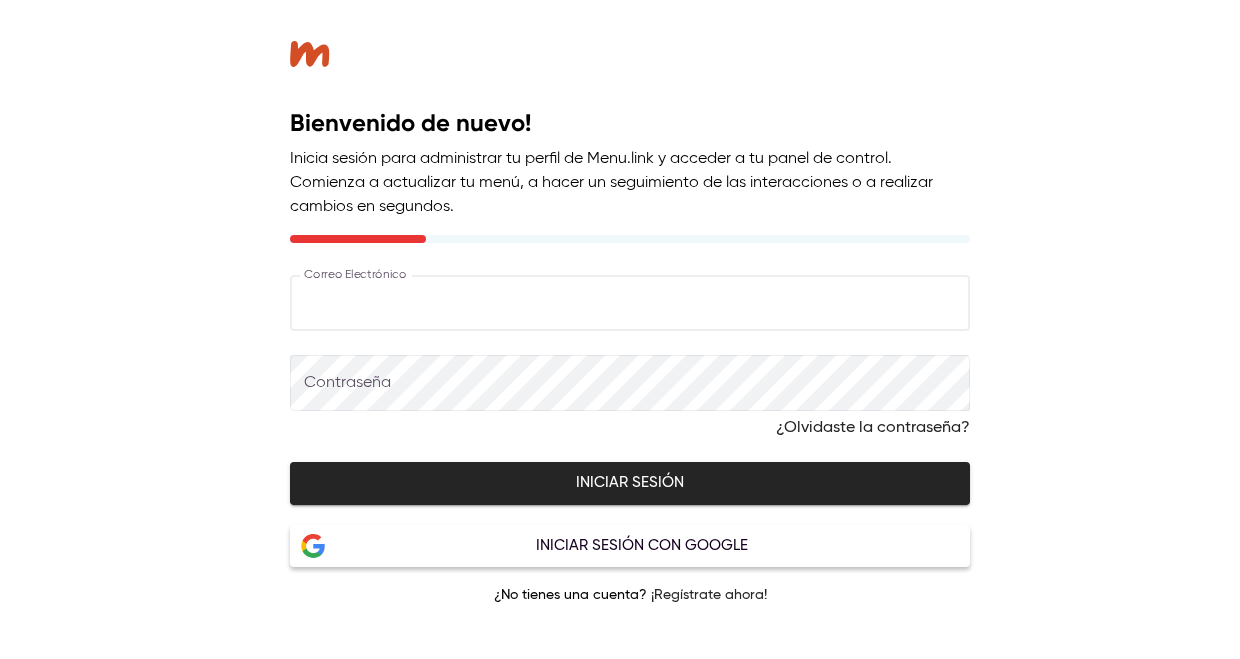 click at bounding box center (630, 303) 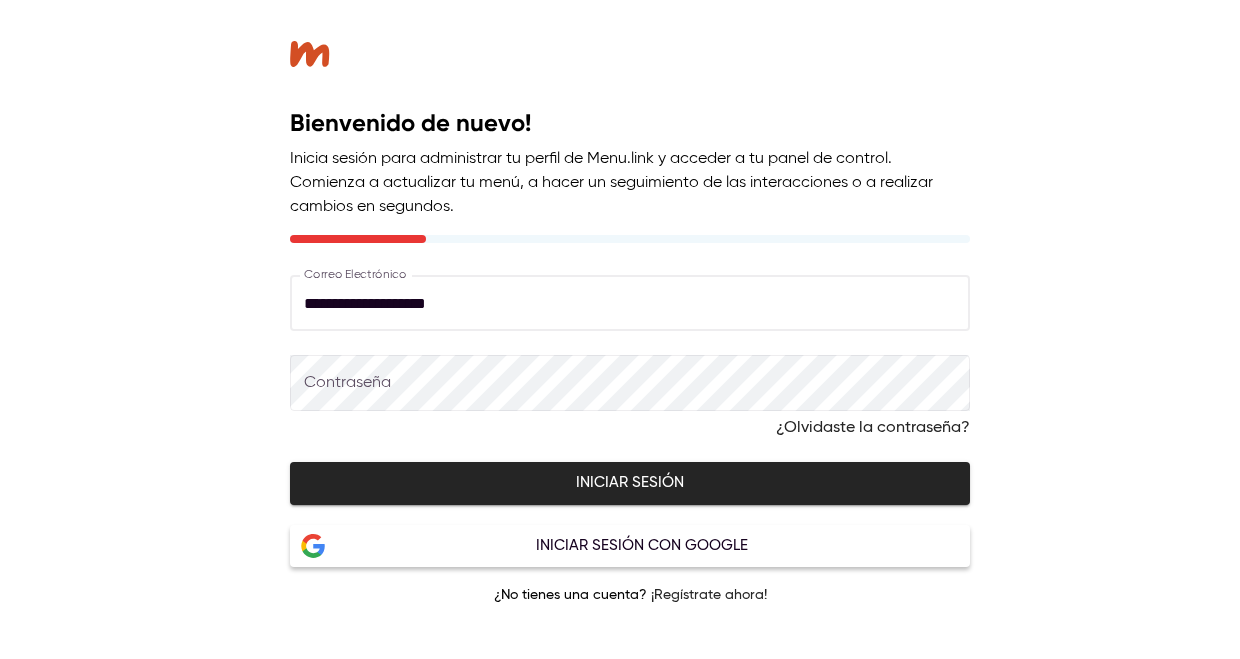 type on "**********" 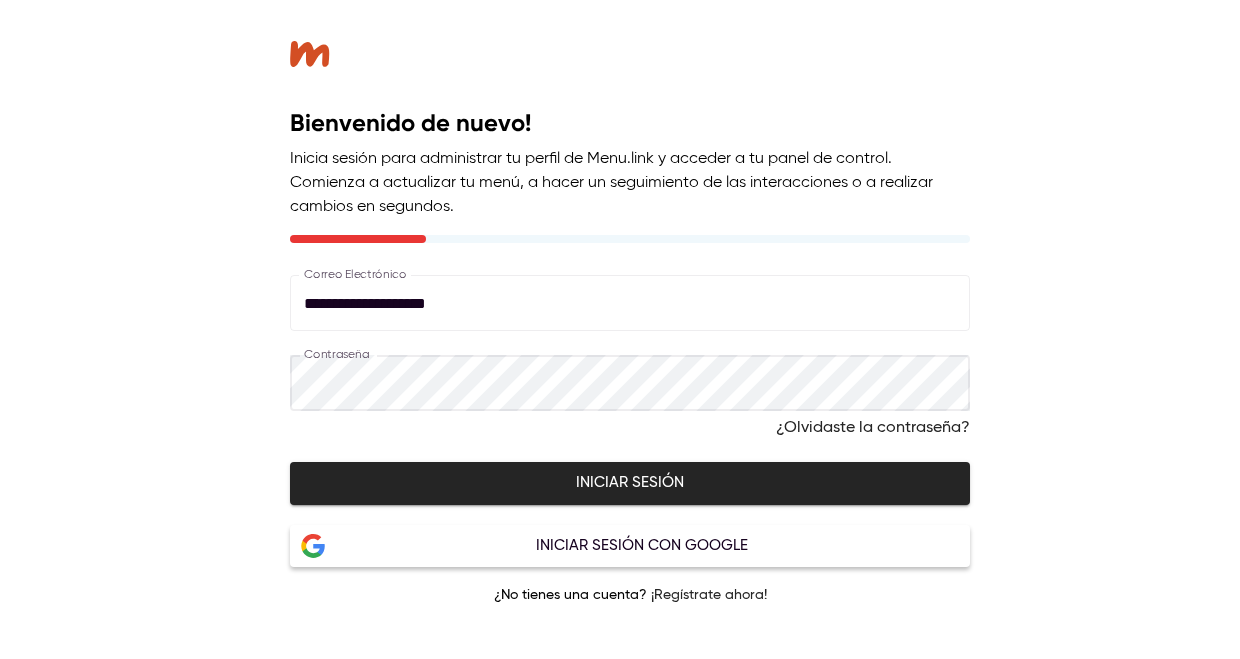 click on "Iniciar sesión" at bounding box center (630, 483) 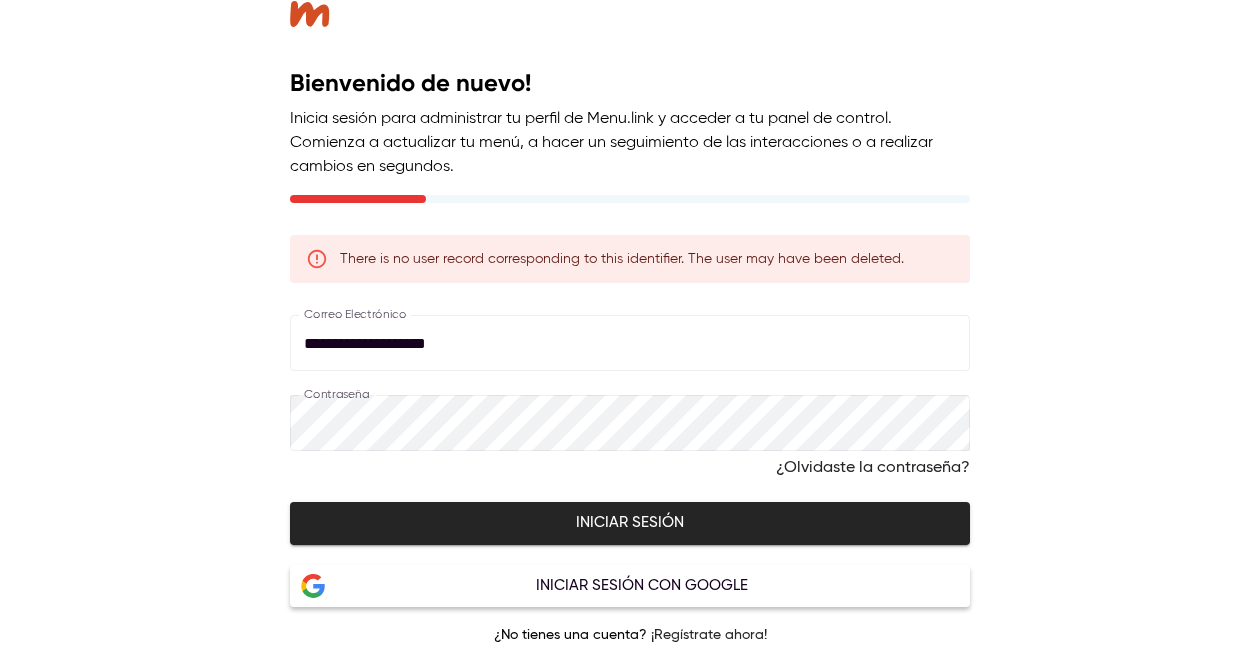 click on "**********" at bounding box center [630, 343] 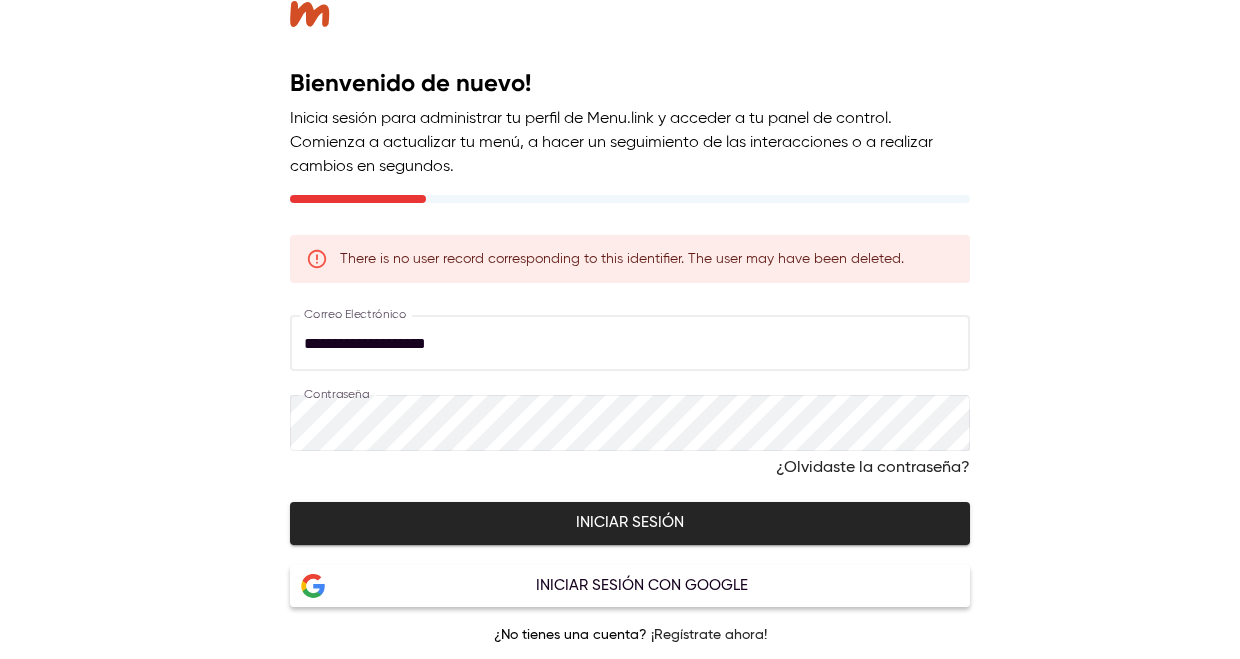click on "**********" at bounding box center (630, 343) 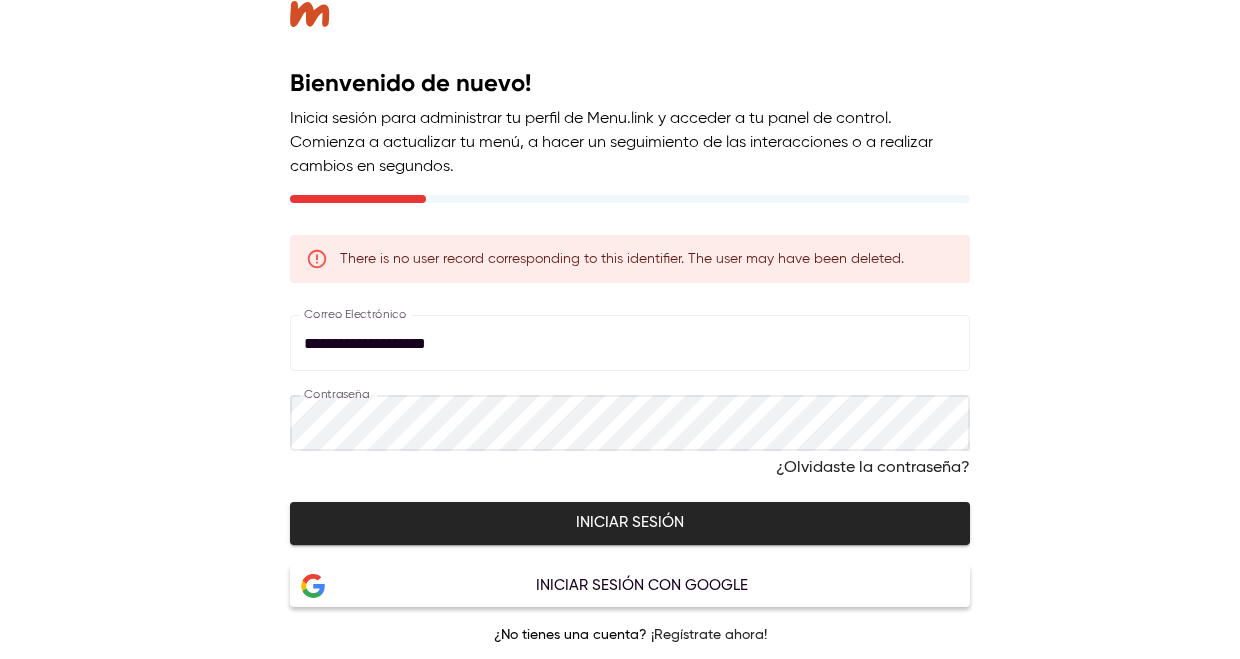 click on "Iniciar sesión" at bounding box center [630, 523] 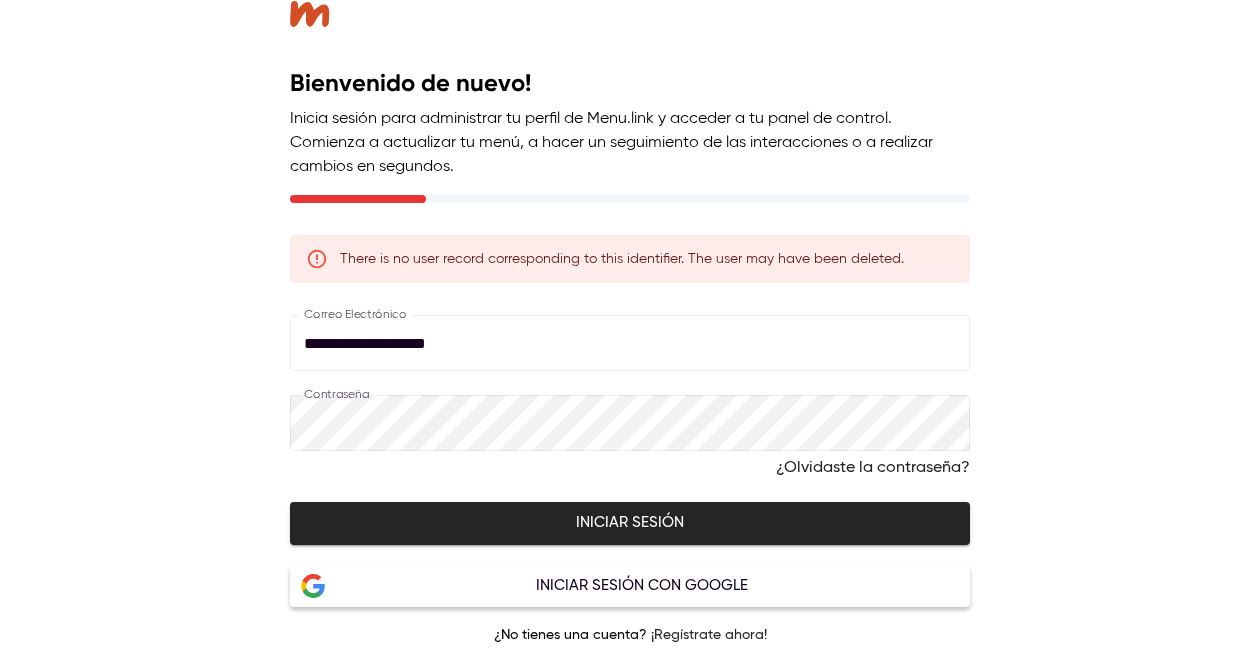 click on "There is no user record corresponding to this identifier. The user may have been deleted." at bounding box center (622, 259) 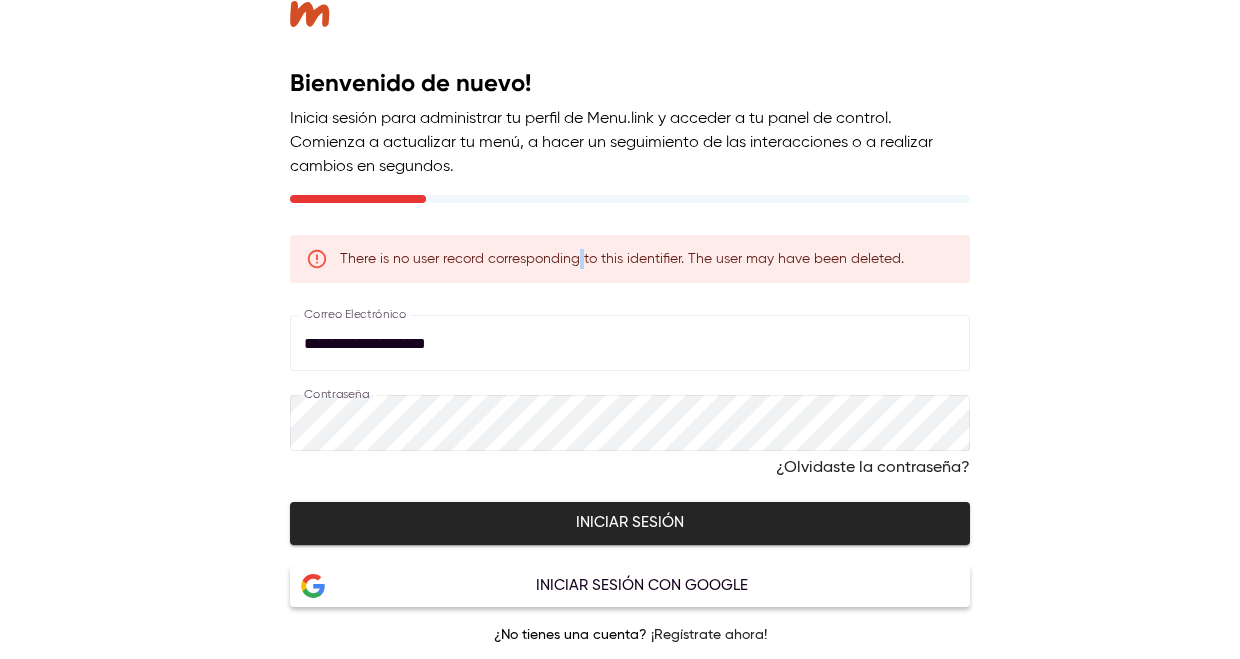 click on "There is no user record corresponding to this identifier. The user may have been deleted." at bounding box center [622, 259] 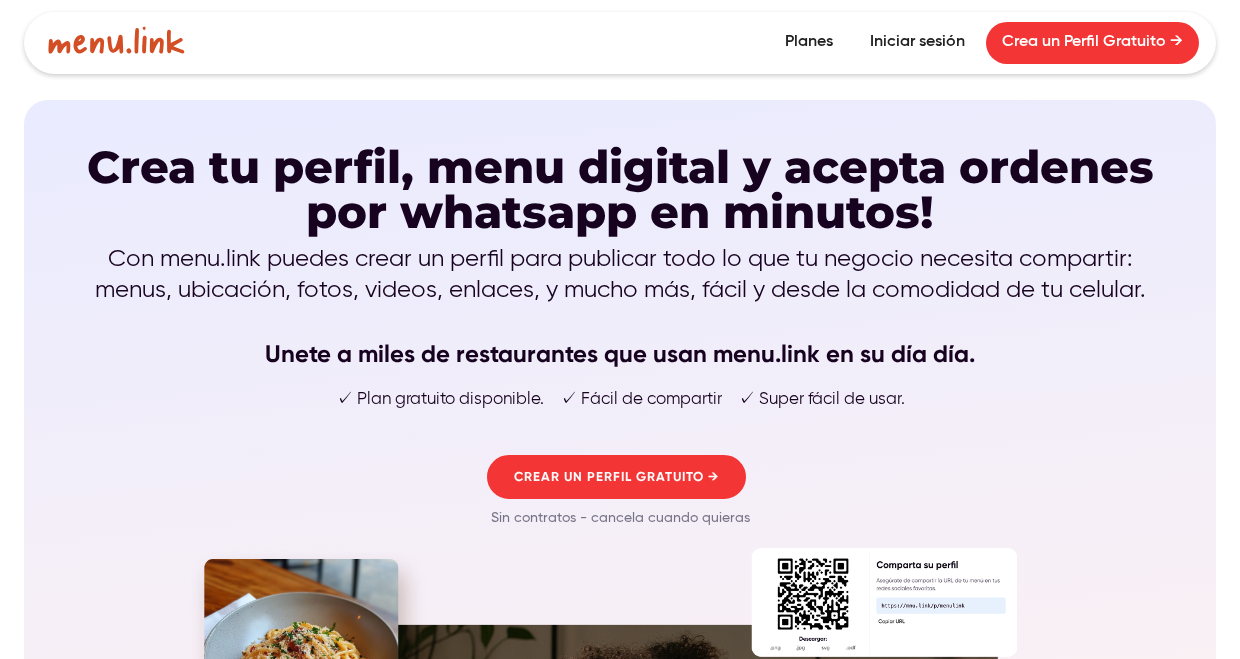 scroll, scrollTop: 0, scrollLeft: 0, axis: both 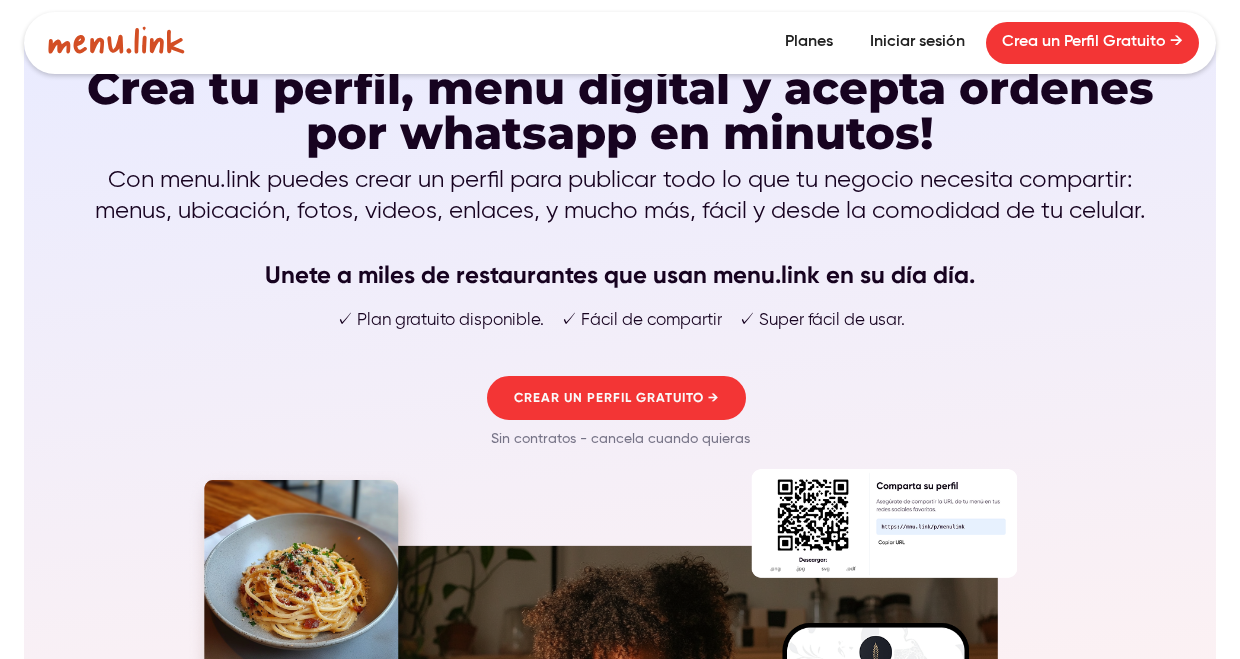 click on "Iniciar sesión" at bounding box center (917, 43) 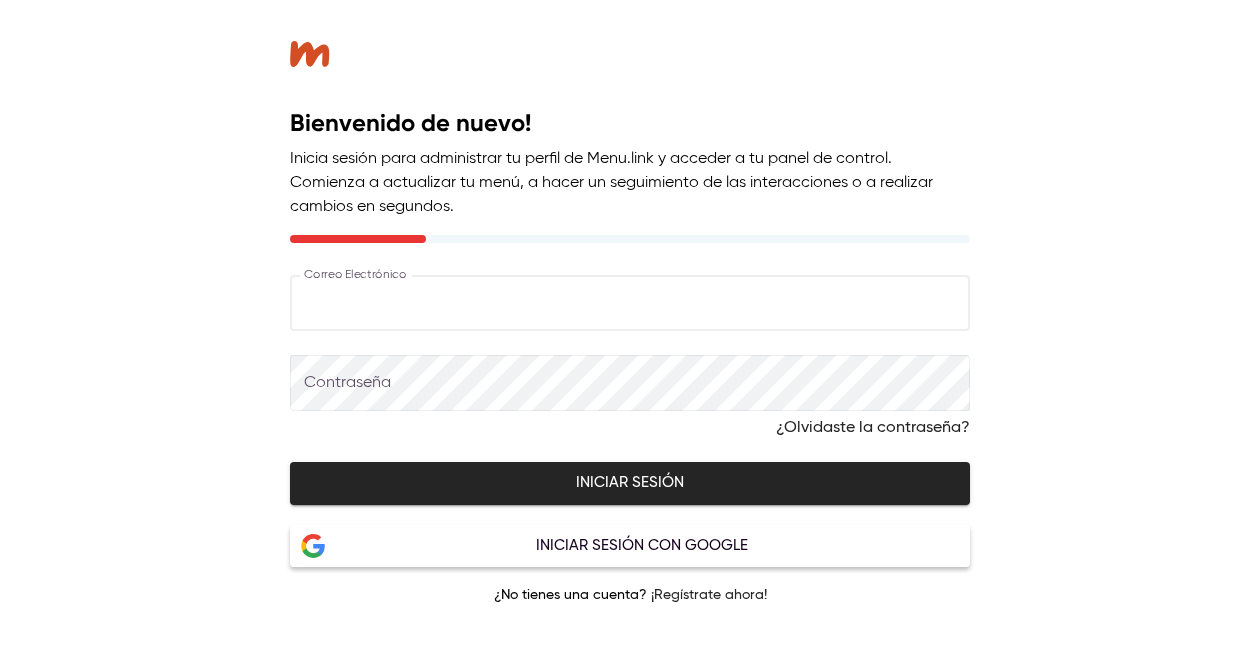 scroll, scrollTop: 0, scrollLeft: 0, axis: both 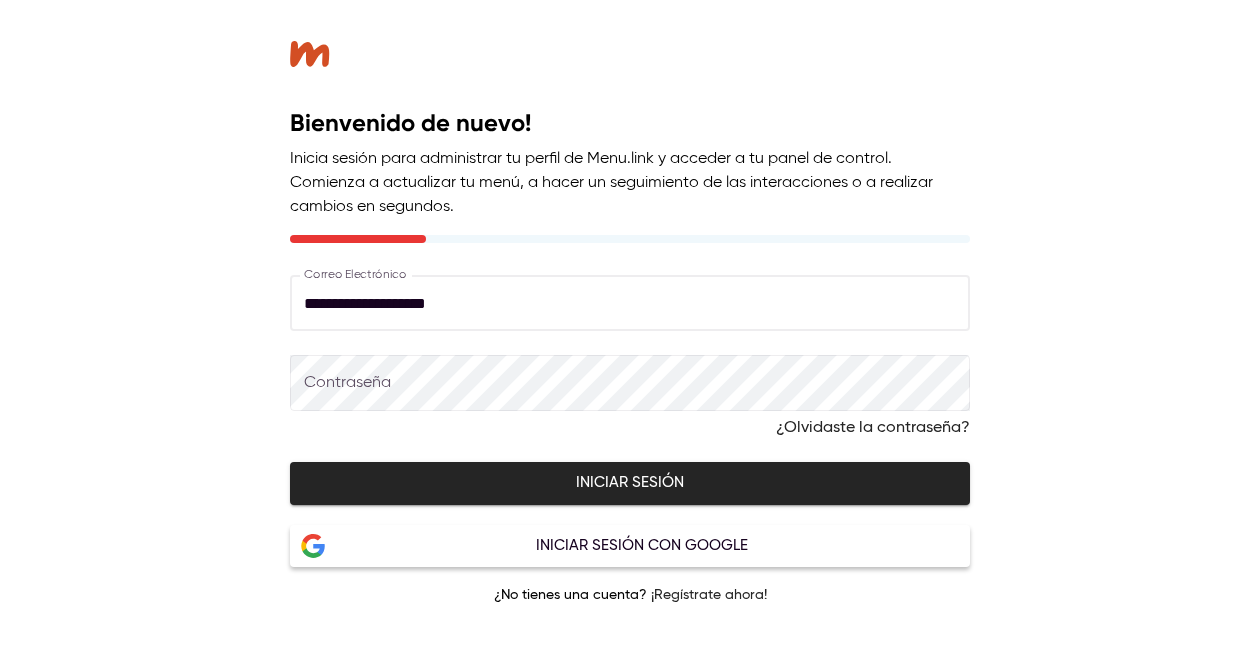 type on "**********" 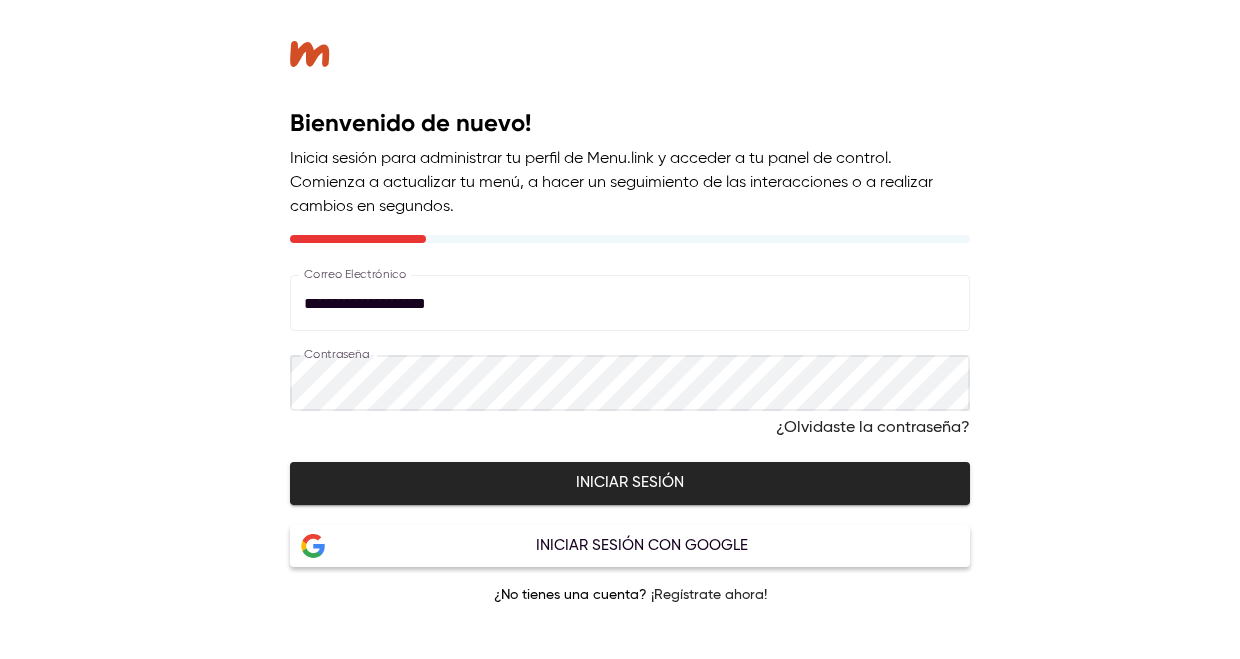 click on "Iniciar sesión" at bounding box center (630, 483) 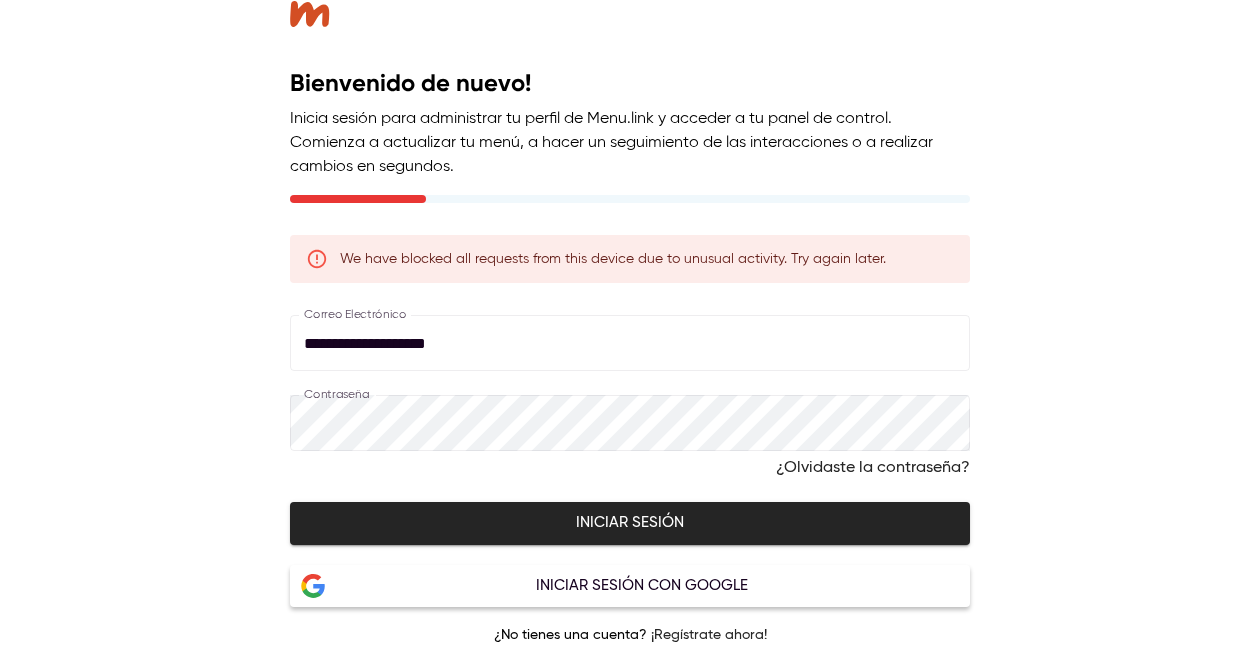 scroll, scrollTop: 0, scrollLeft: 0, axis: both 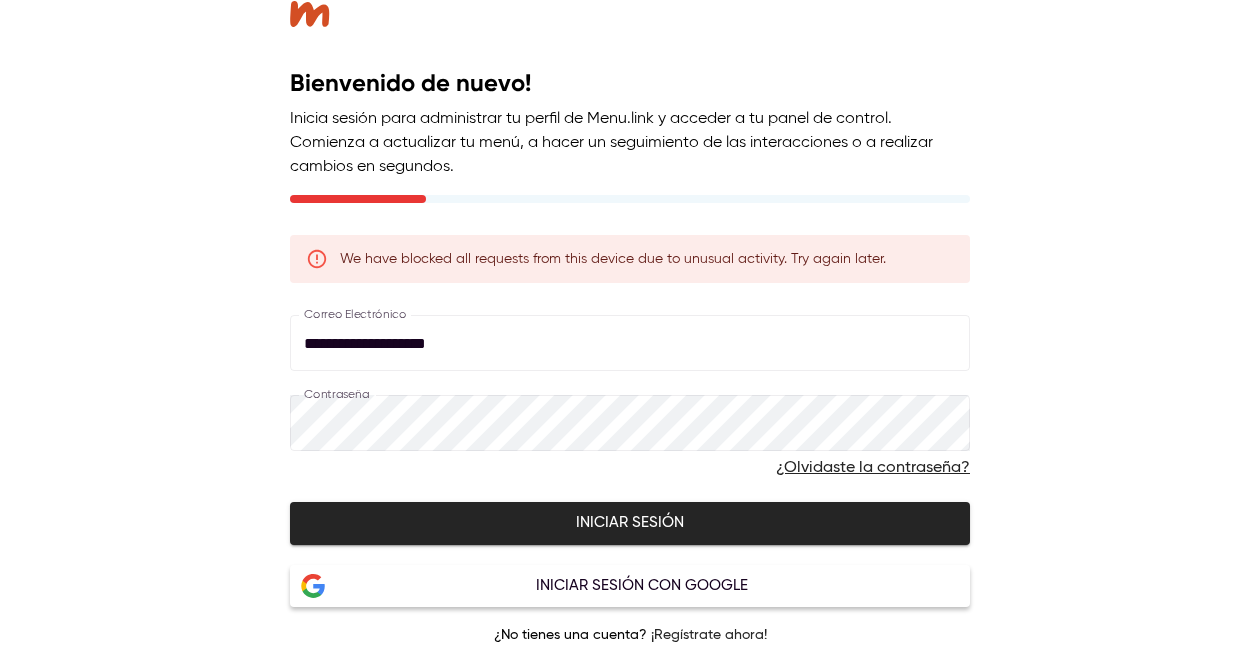 click on "¿Olvidaste la contraseña?" at bounding box center (873, 468) 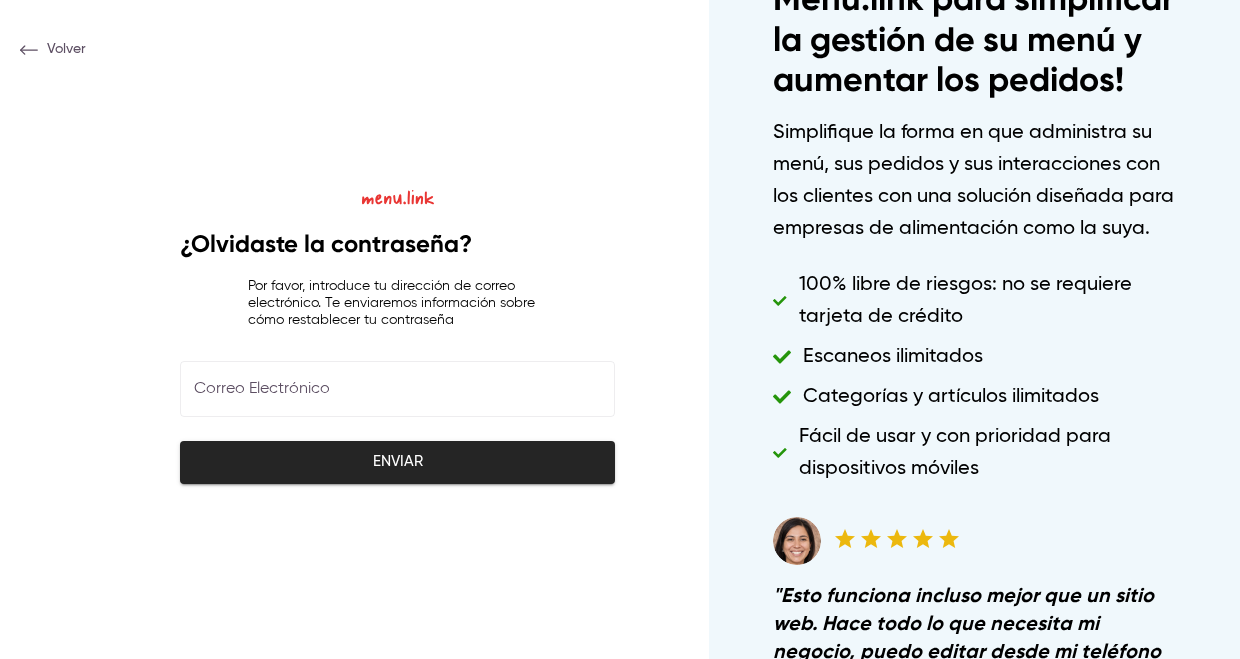 click at bounding box center [397, 389] 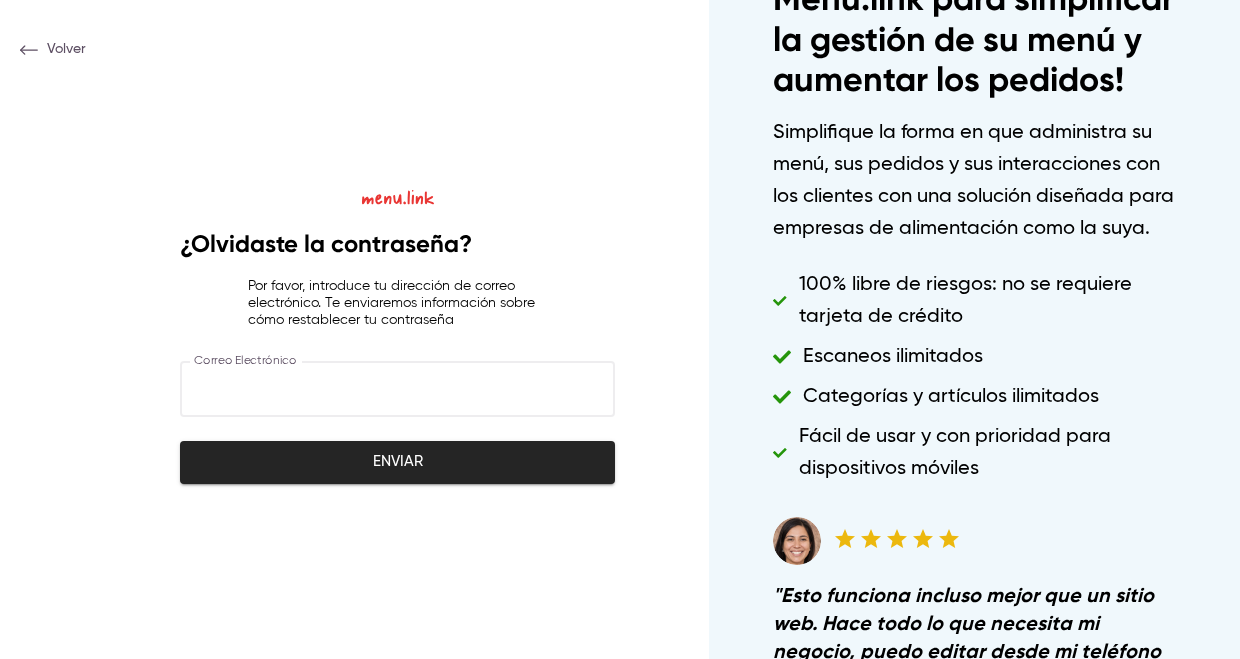 type on "**********" 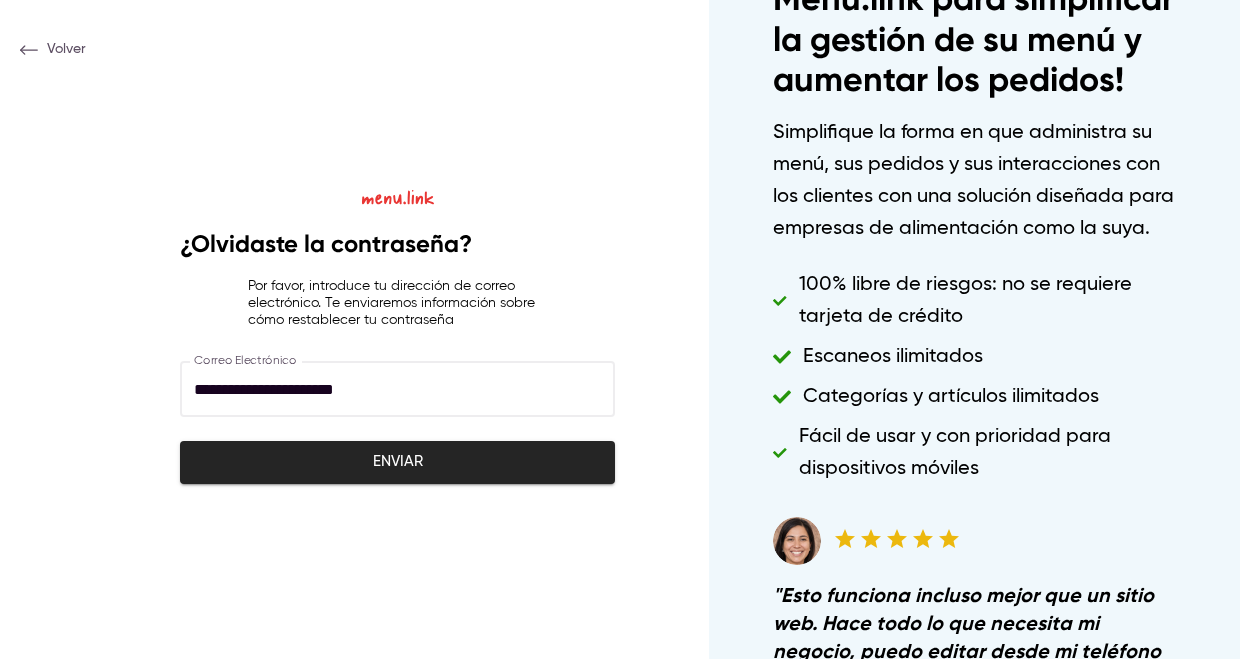 click on "Enviar" at bounding box center [397, 462] 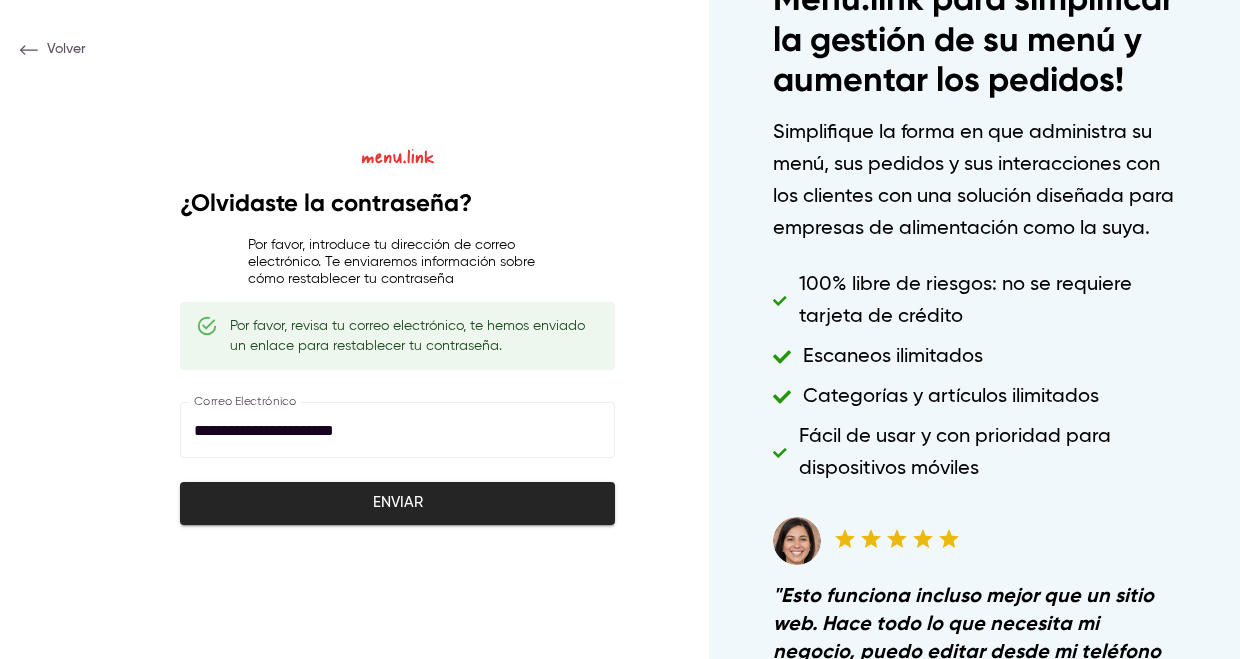 scroll, scrollTop: 0, scrollLeft: 0, axis: both 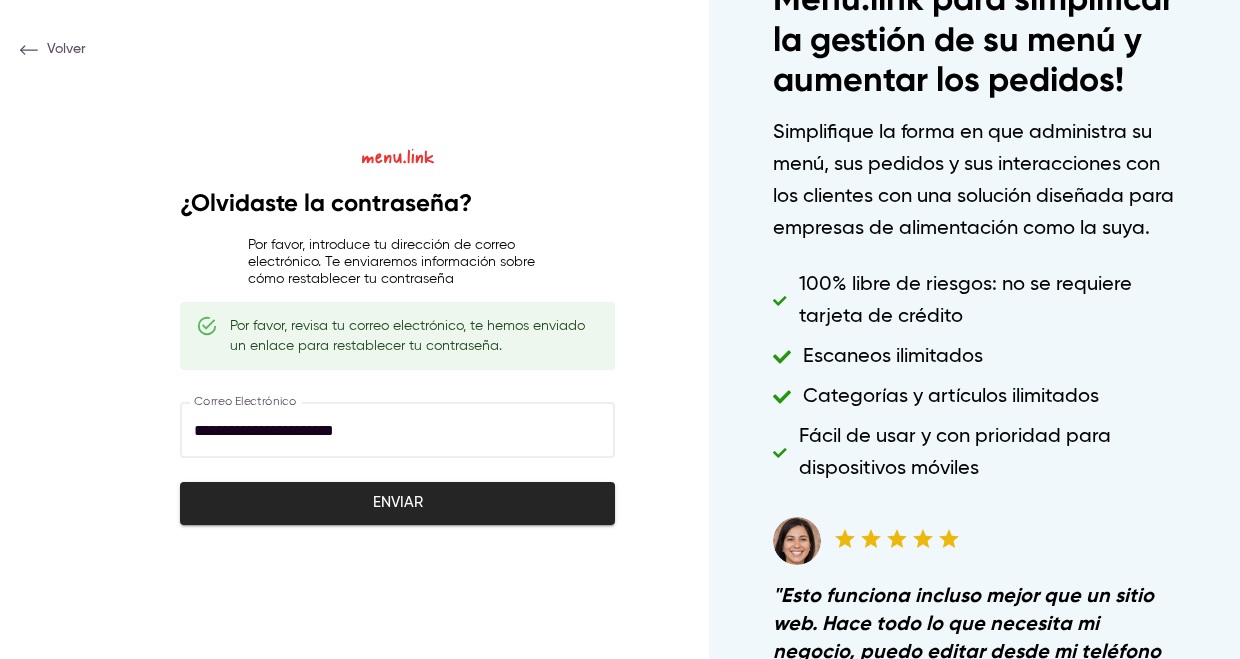 click on "Volver Volver" at bounding box center [53, 49] 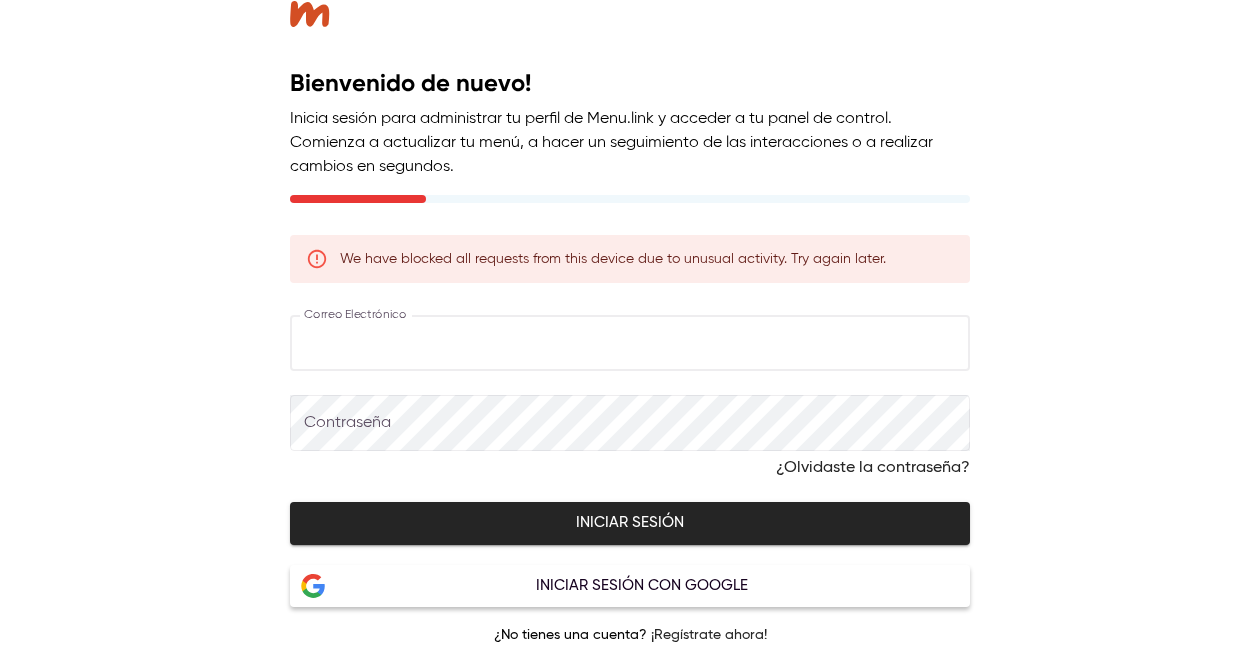 scroll, scrollTop: 0, scrollLeft: 0, axis: both 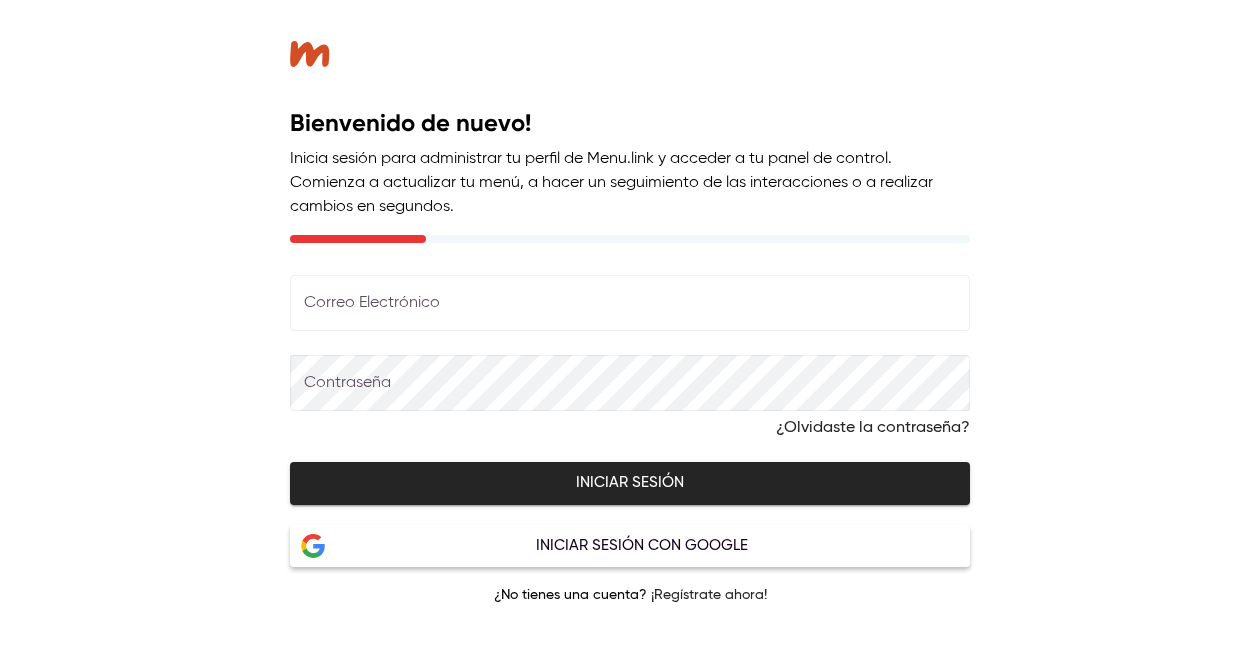 click at bounding box center [630, 303] 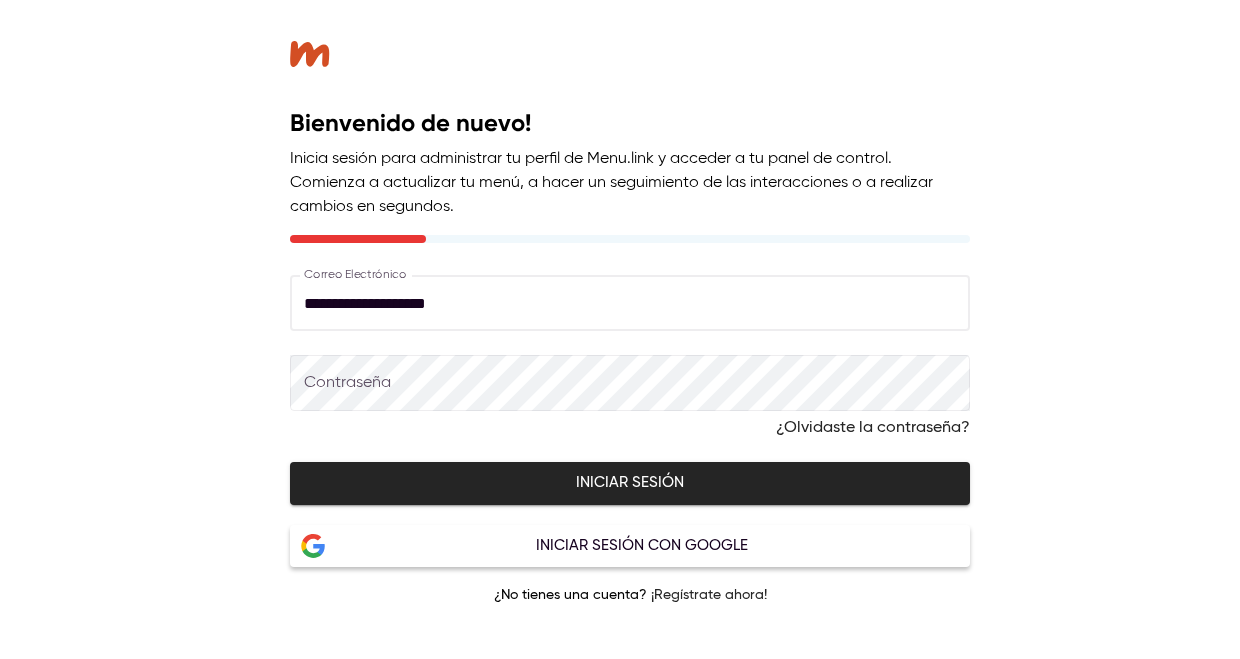 type on "**********" 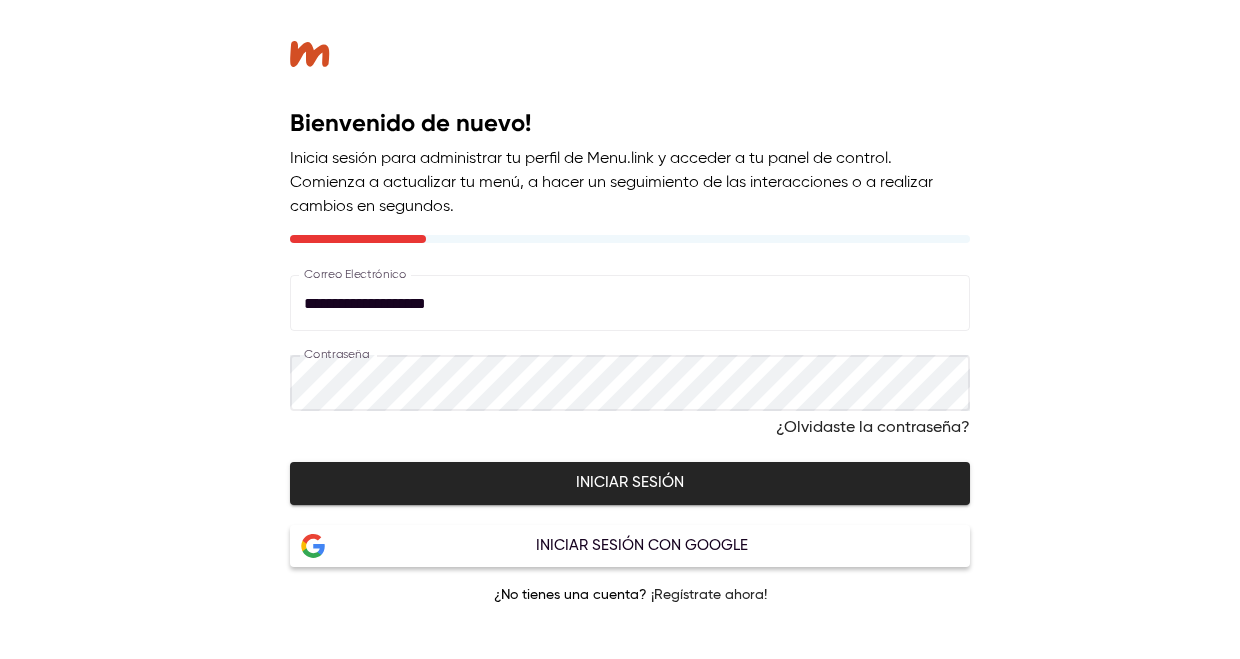 click on "Iniciar sesión" at bounding box center (630, 483) 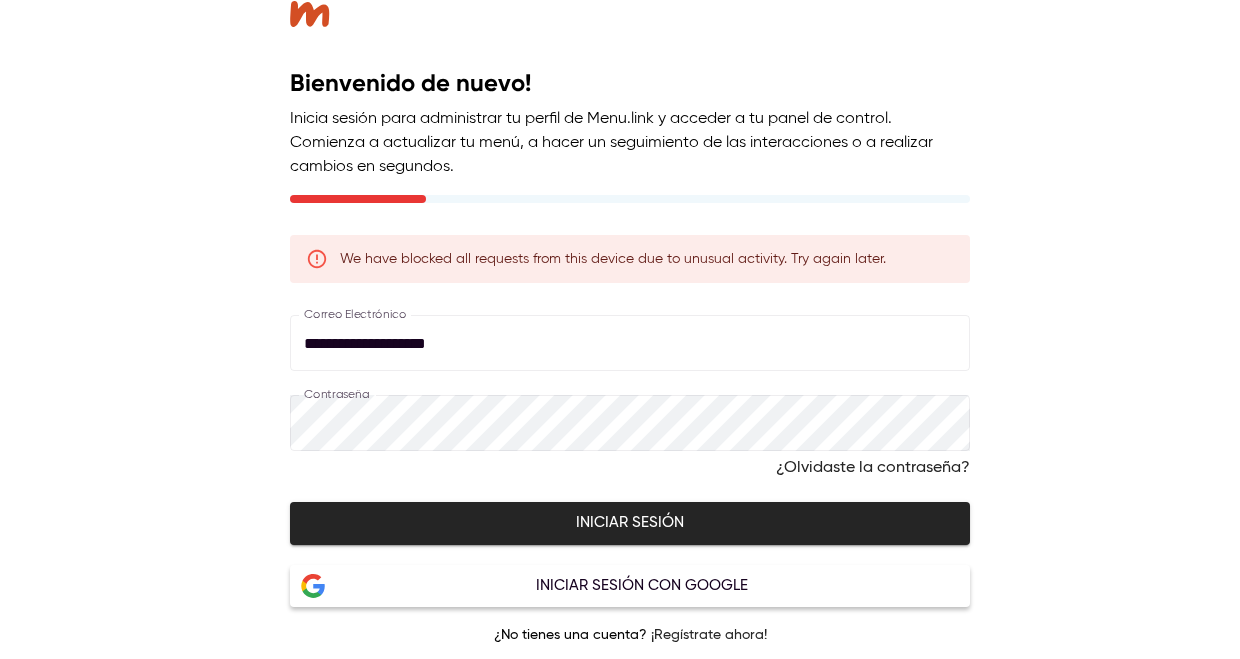 click on "We have blocked all requests from this device due to unusual activity. Try again later." at bounding box center [613, 259] 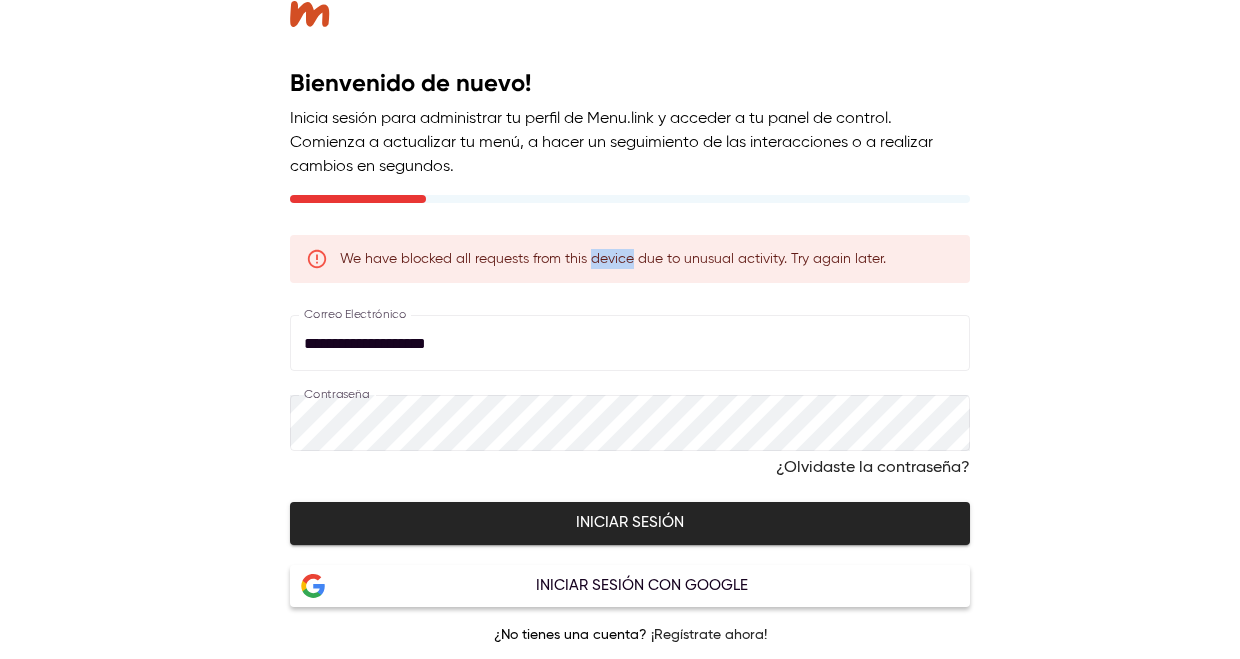 click on "We have blocked all requests from this device due to unusual activity. Try again later." at bounding box center [613, 259] 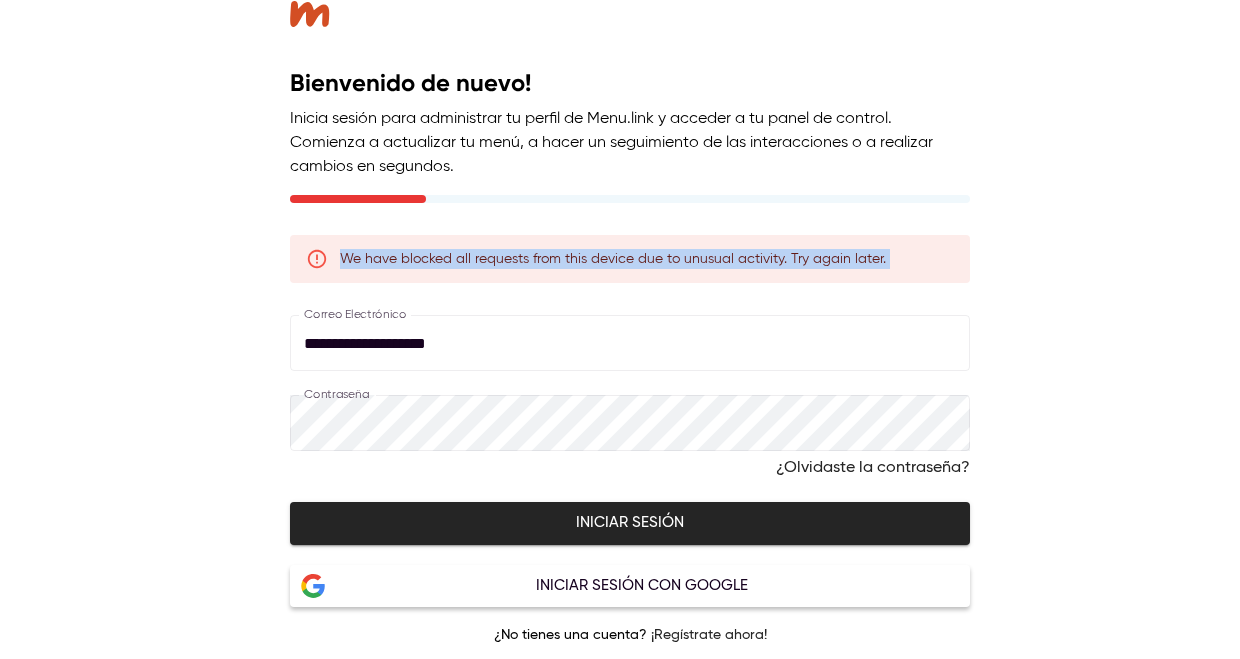 copy on "We have blocked all requests from this device due to unusual activity. Try again later." 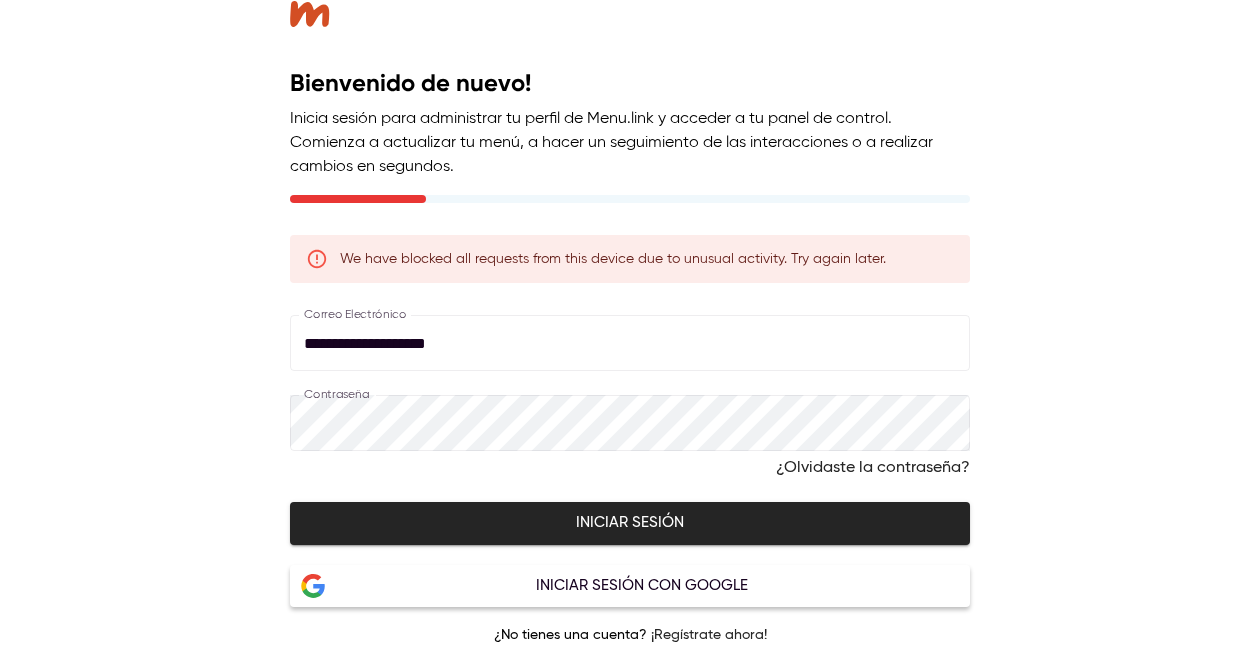 click on "**********" at bounding box center (630, 329) 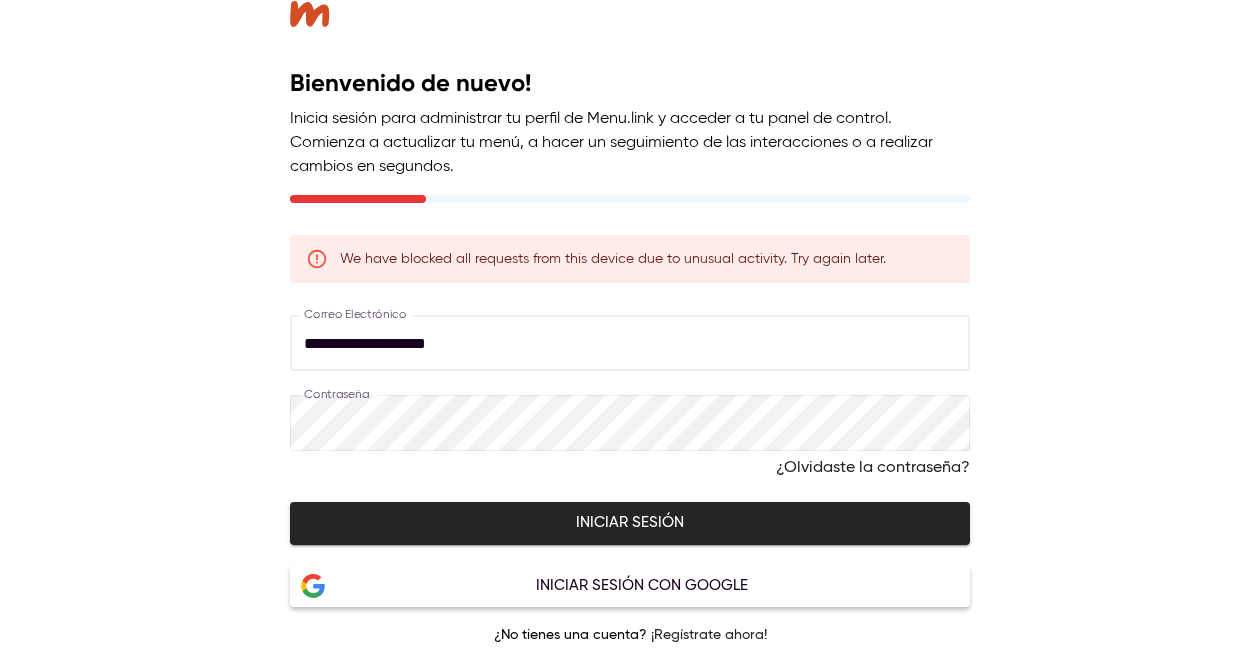 click on "**********" at bounding box center (630, 343) 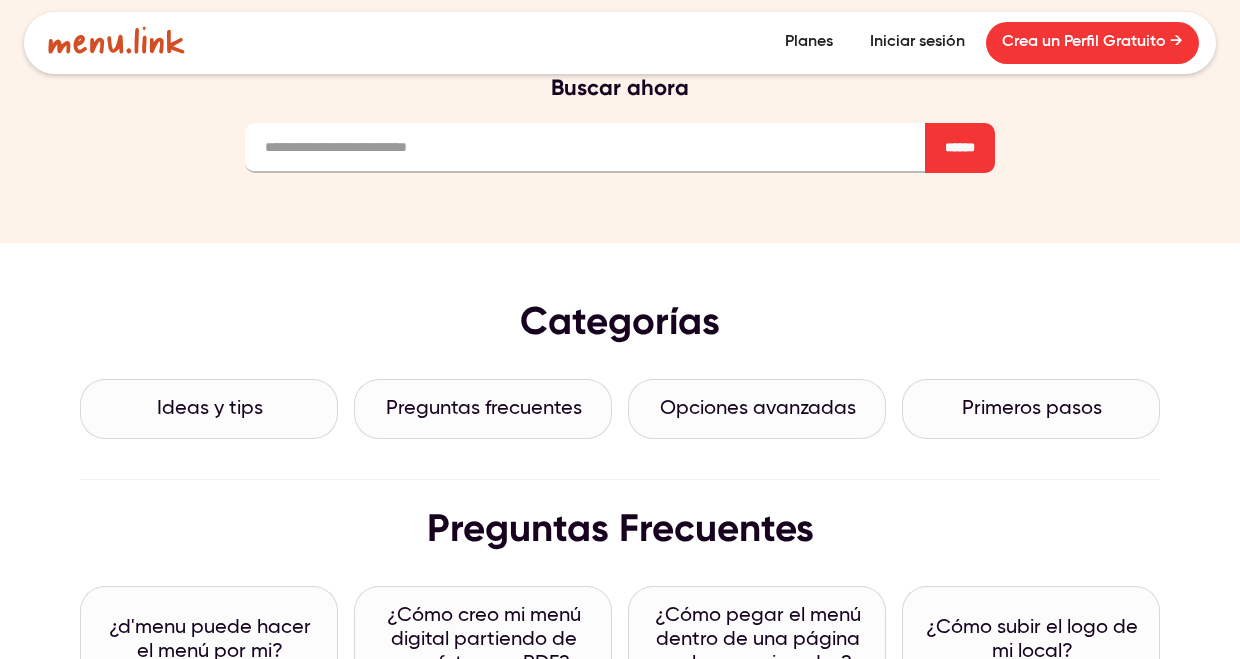 scroll, scrollTop: 0, scrollLeft: 0, axis: both 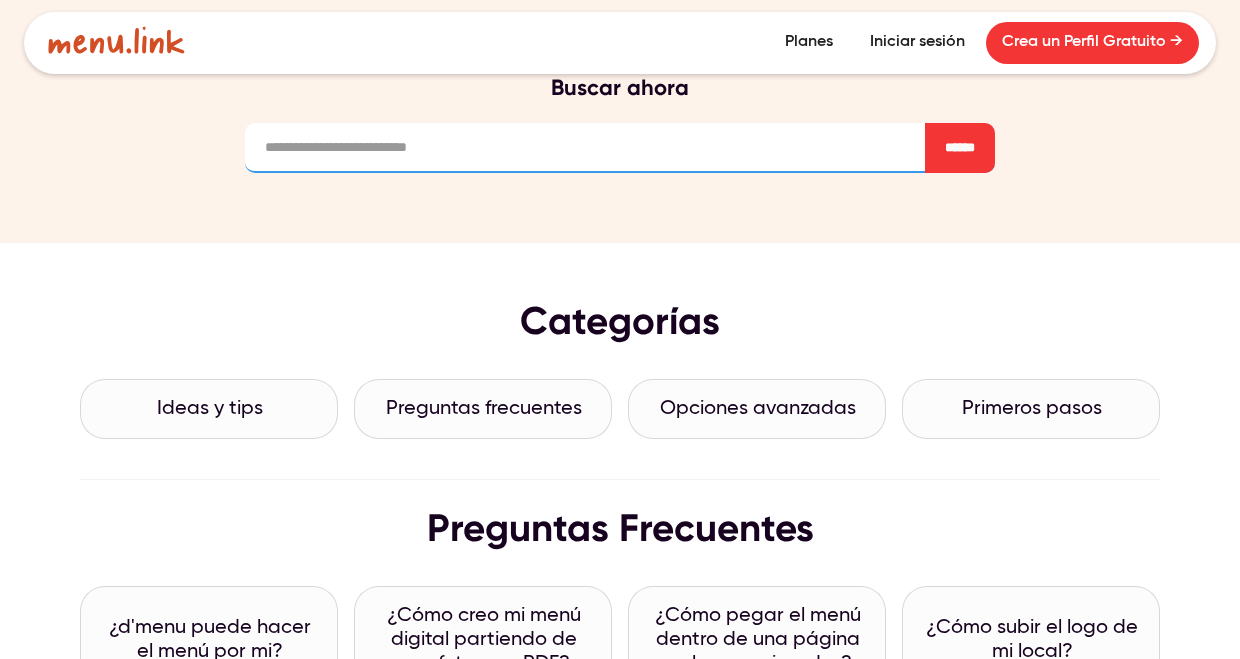 click at bounding box center [620, 148] 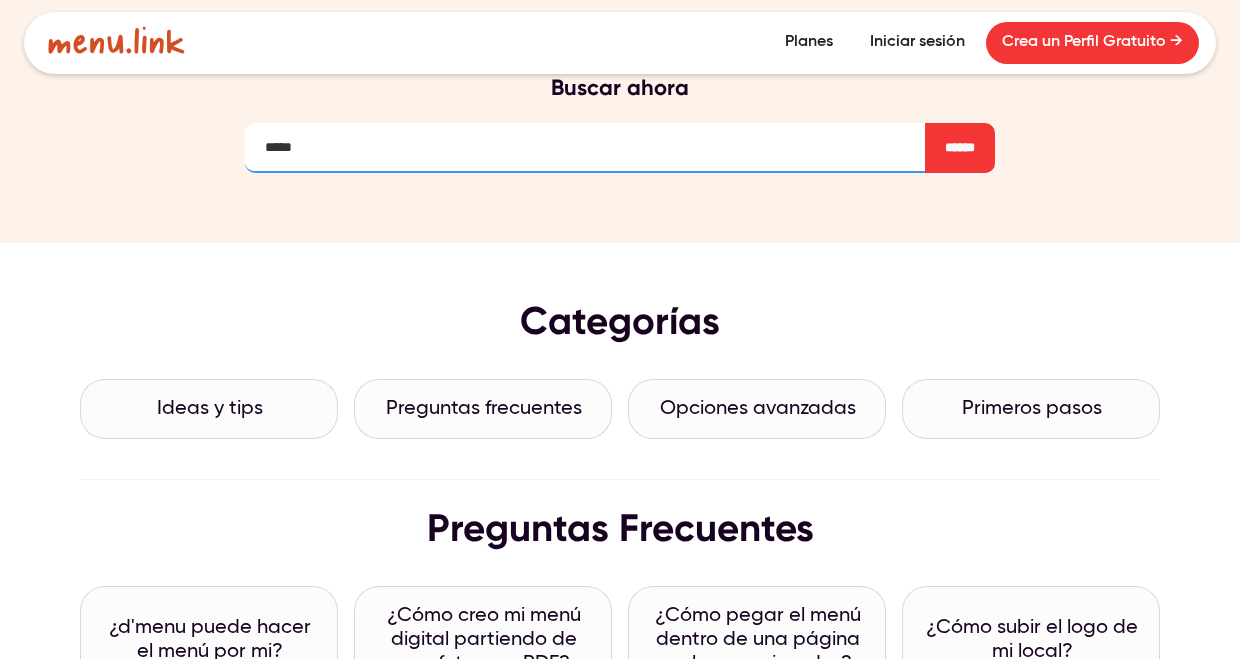 type on "*****" 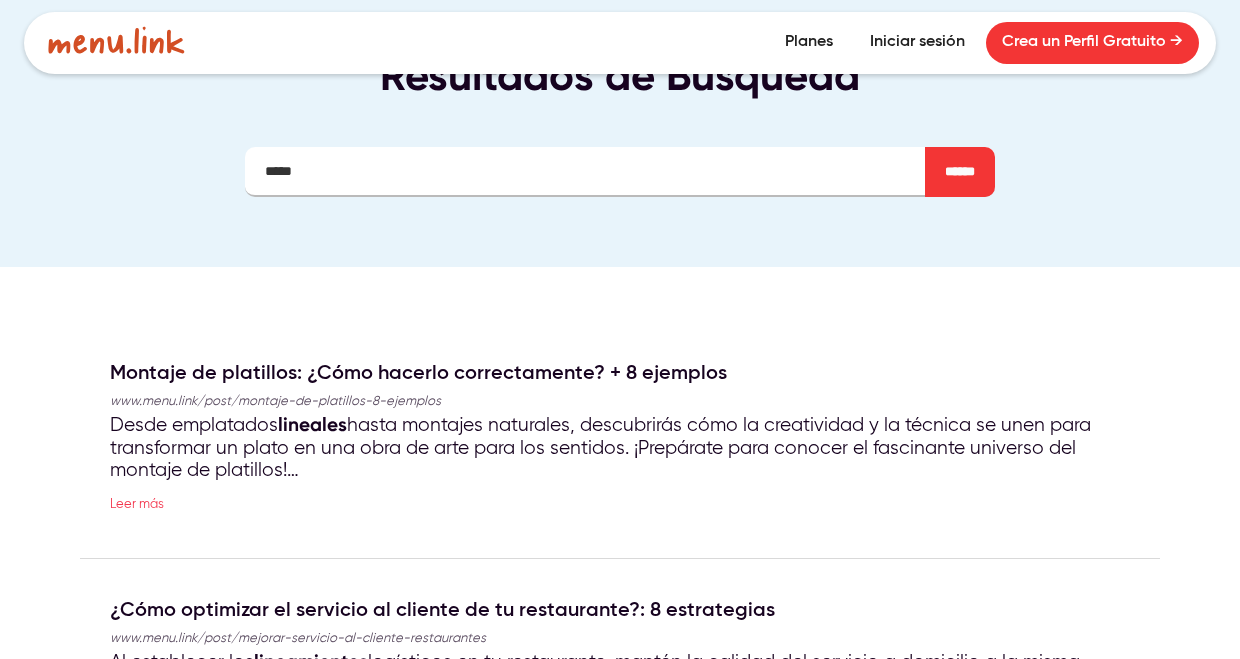 scroll, scrollTop: 0, scrollLeft: 0, axis: both 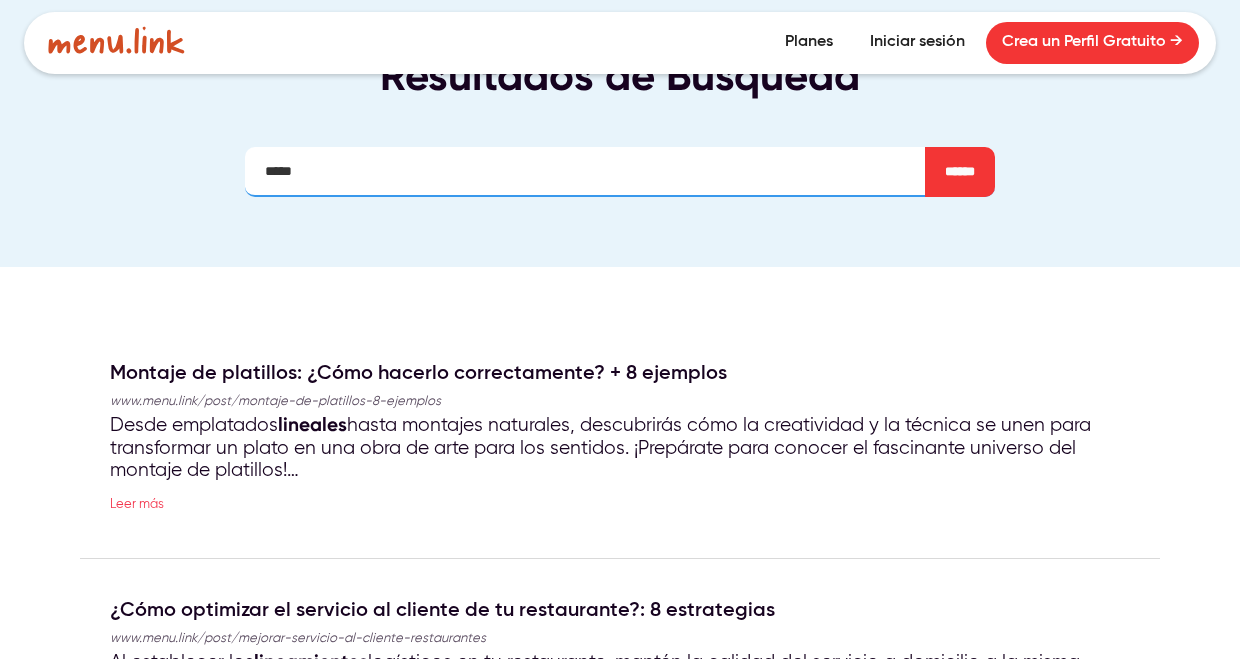 click on "*****" at bounding box center [620, 172] 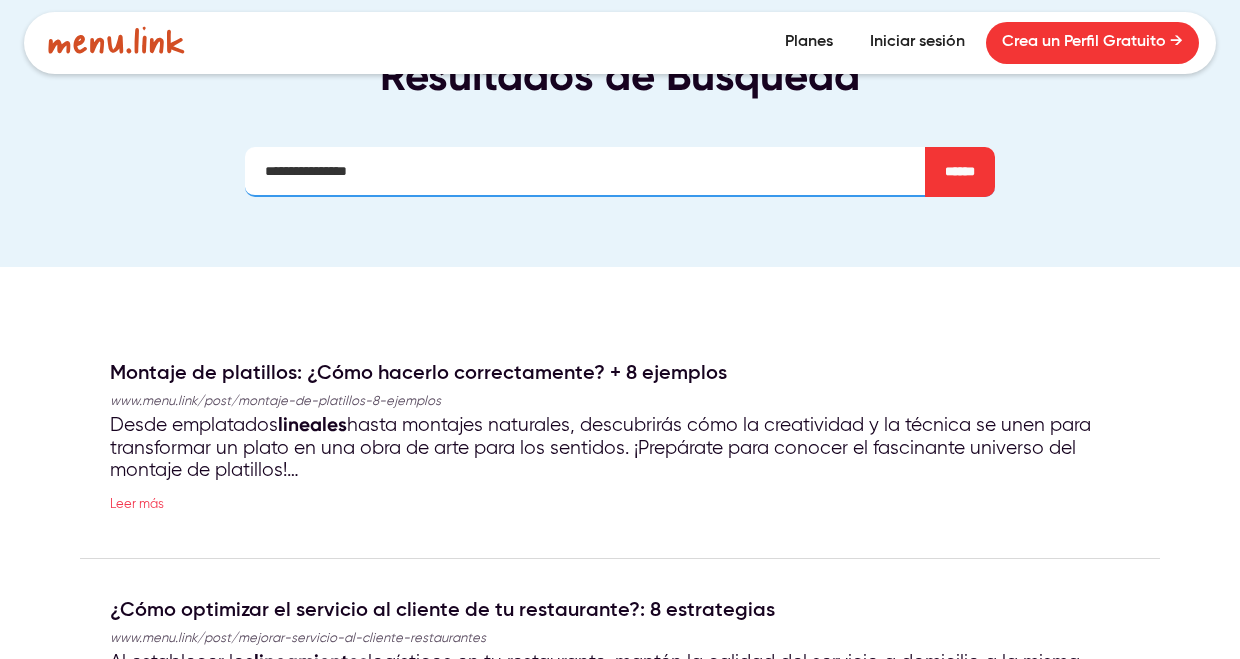 type on "**********" 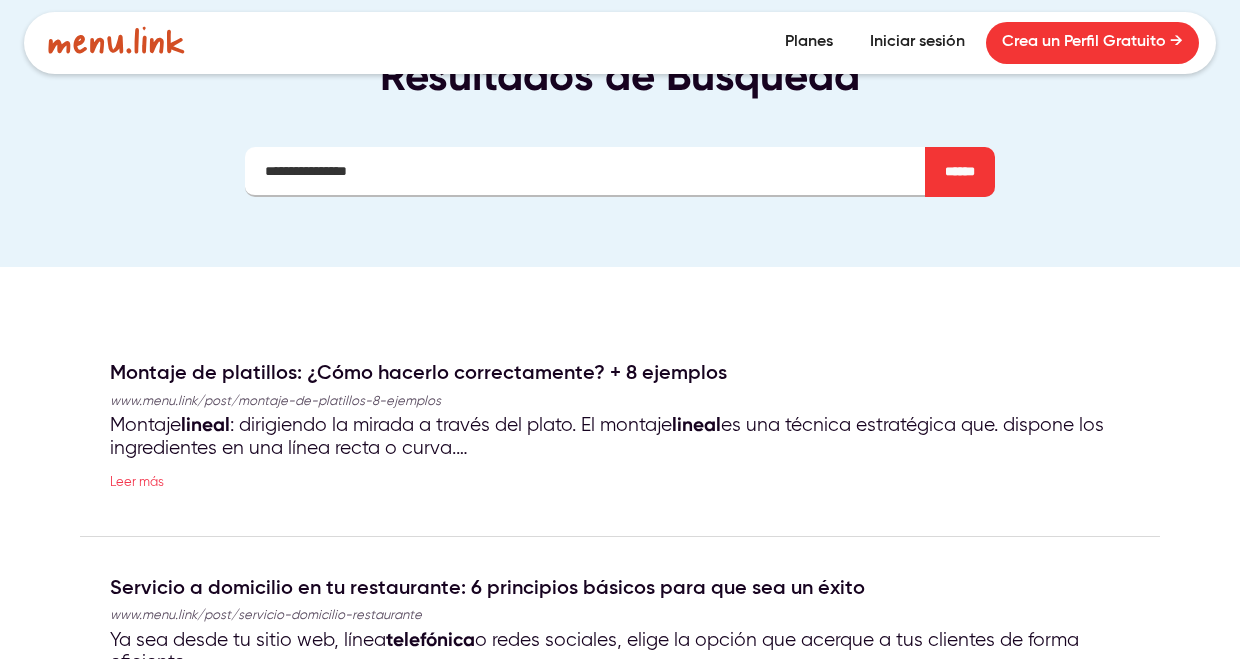 scroll, scrollTop: 0, scrollLeft: 0, axis: both 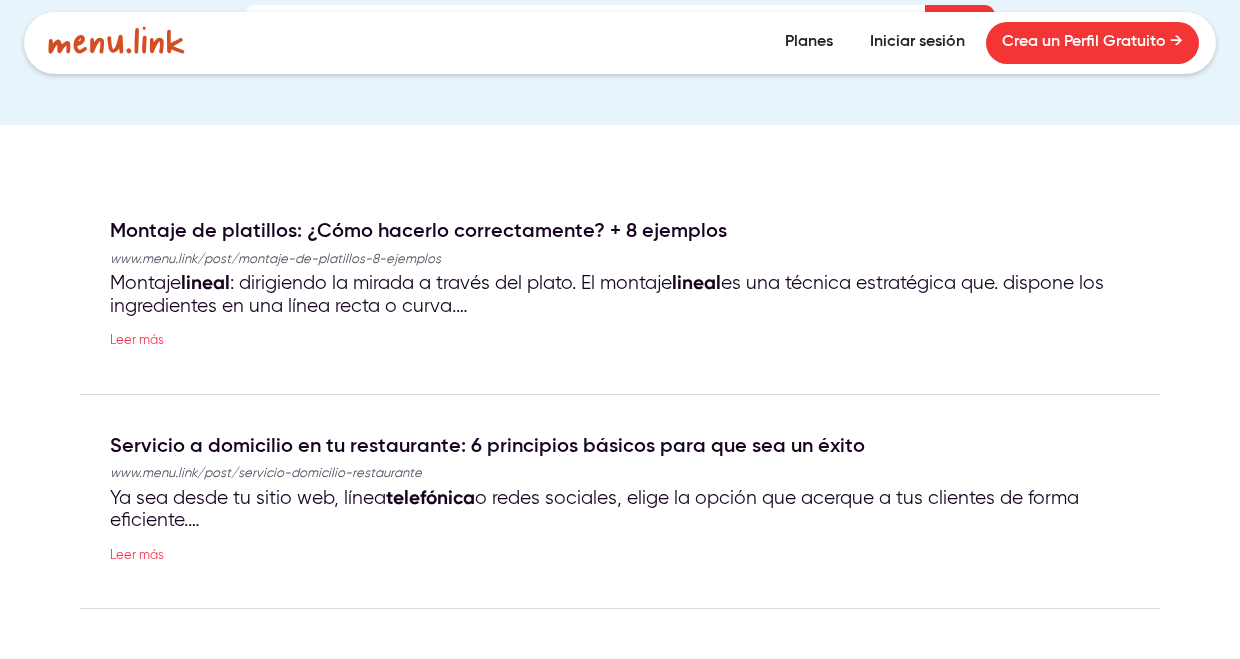 click on "Servicio a domicilio en tu restaurante: 6 principios básicos para que sea un éxito" at bounding box center (487, 447) 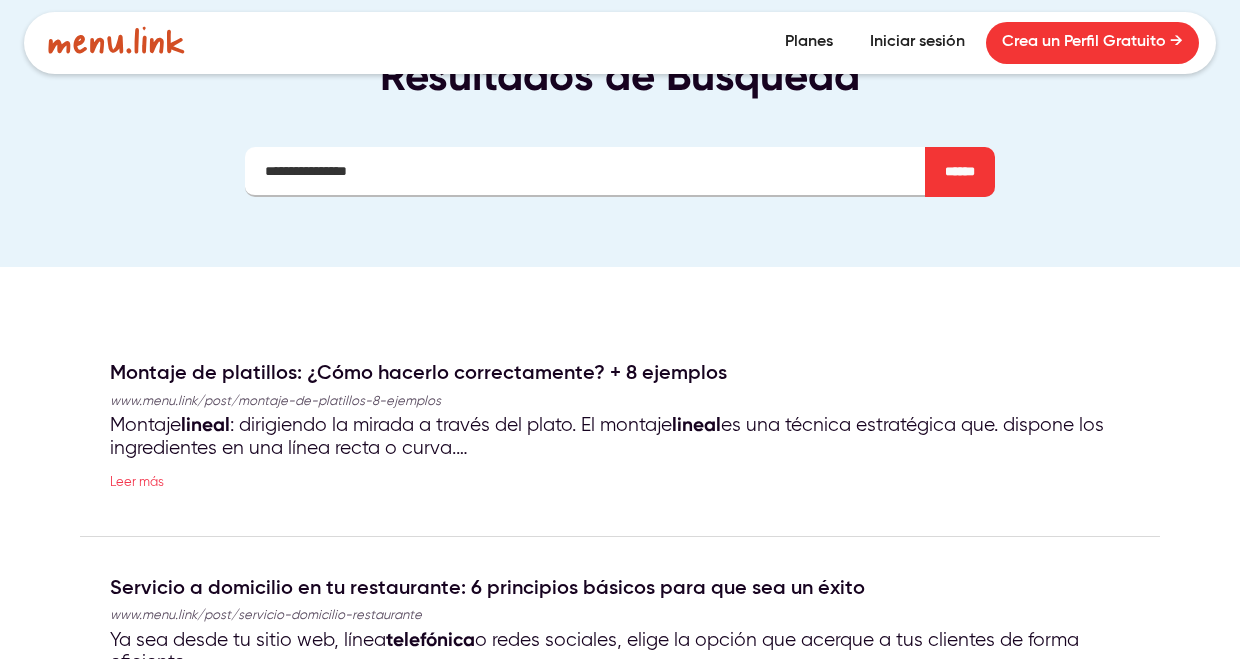scroll, scrollTop: 0, scrollLeft: 0, axis: both 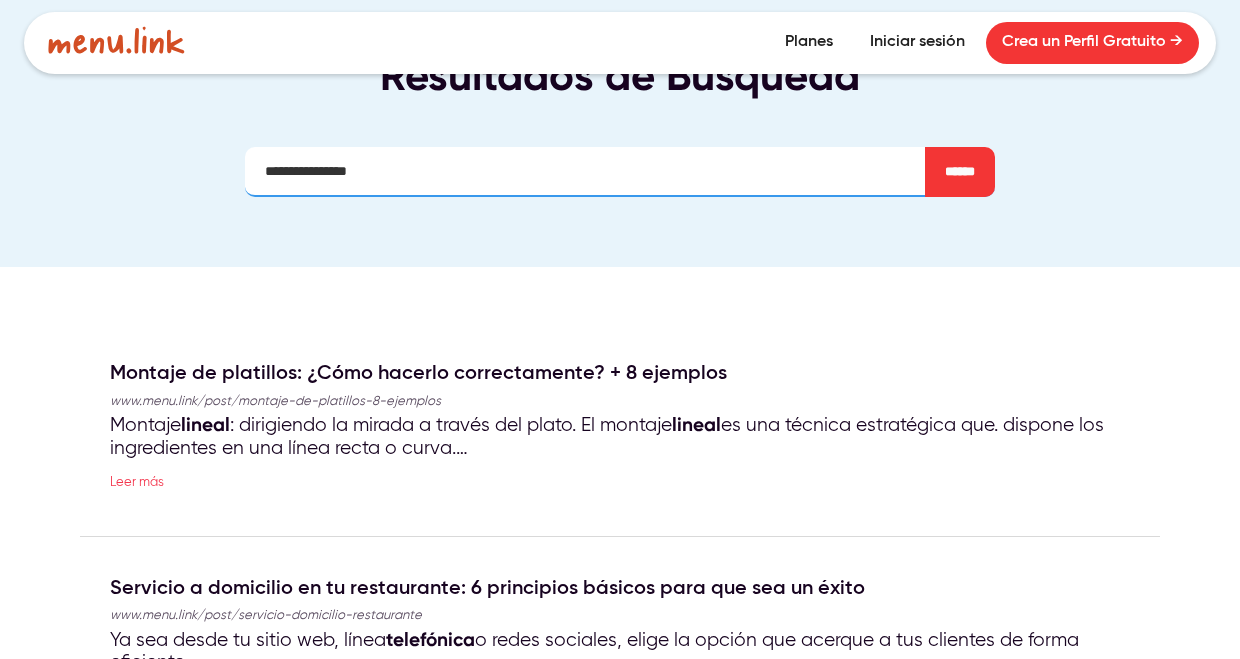 click on "**********" at bounding box center (620, 172) 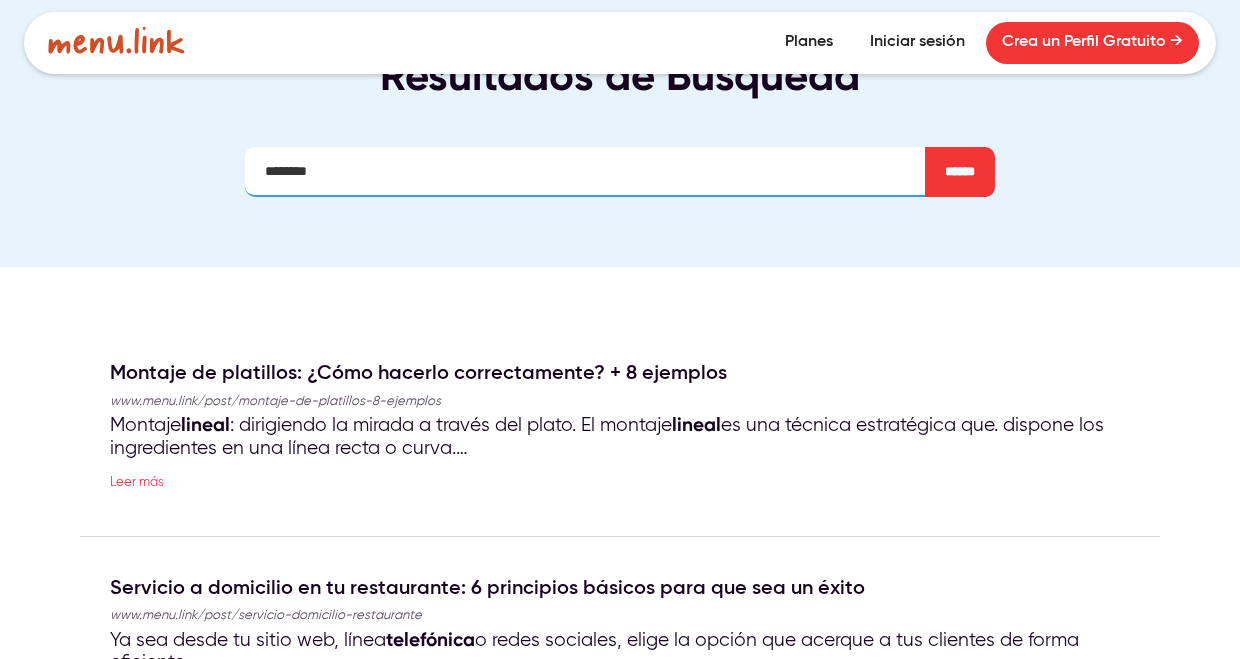 type on "*******" 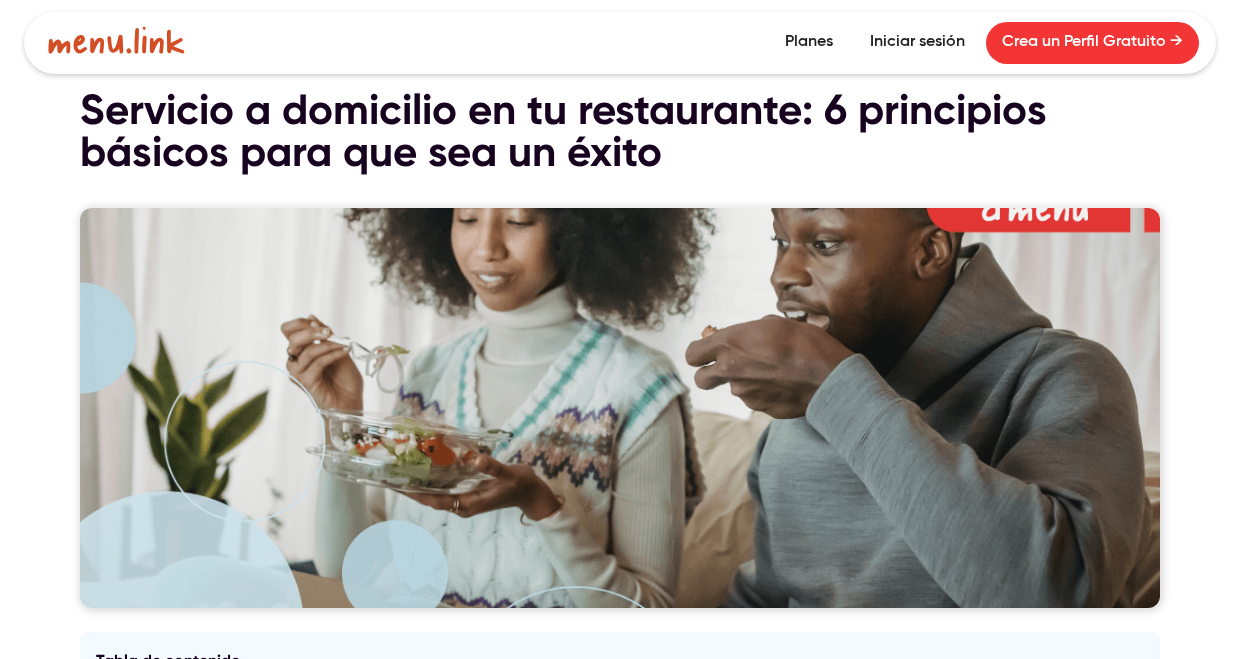 scroll, scrollTop: 0, scrollLeft: 0, axis: both 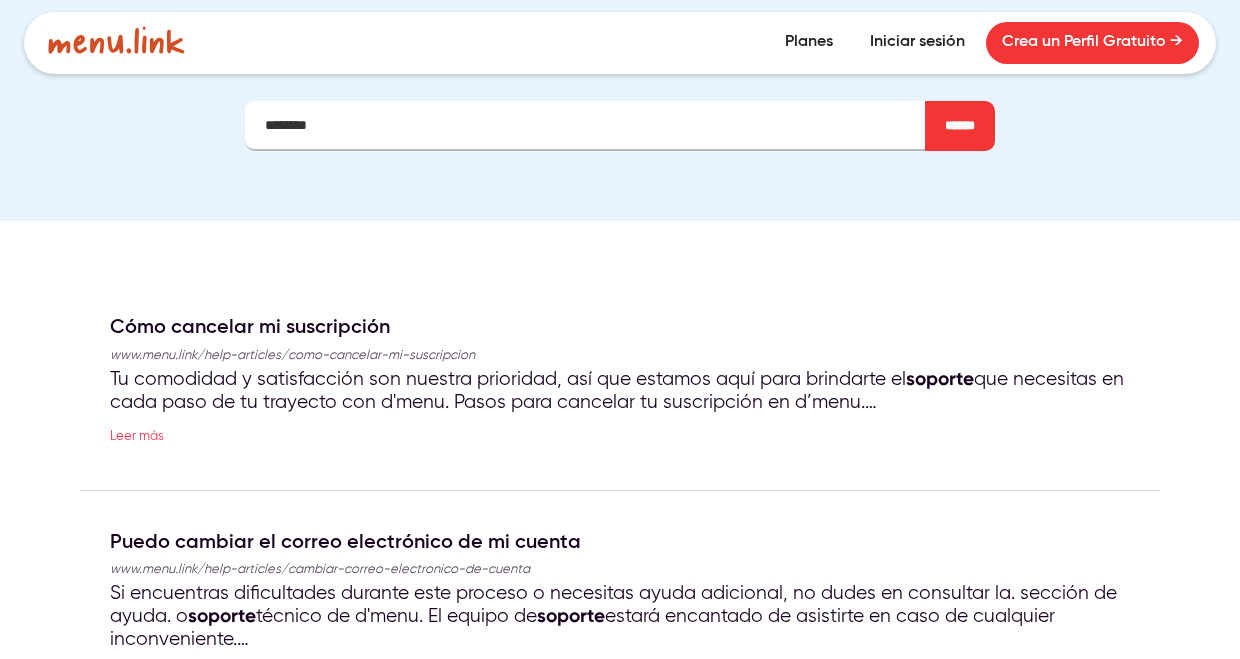 click on "Leer más" at bounding box center [137, 437] 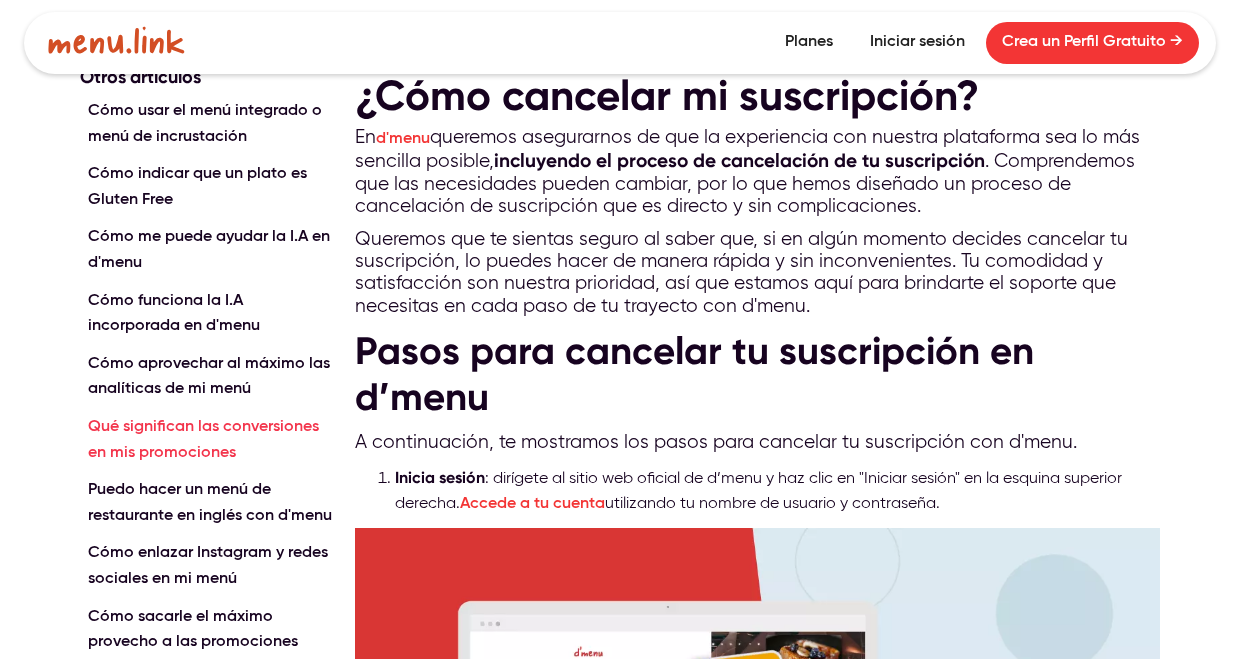 scroll, scrollTop: 0, scrollLeft: 0, axis: both 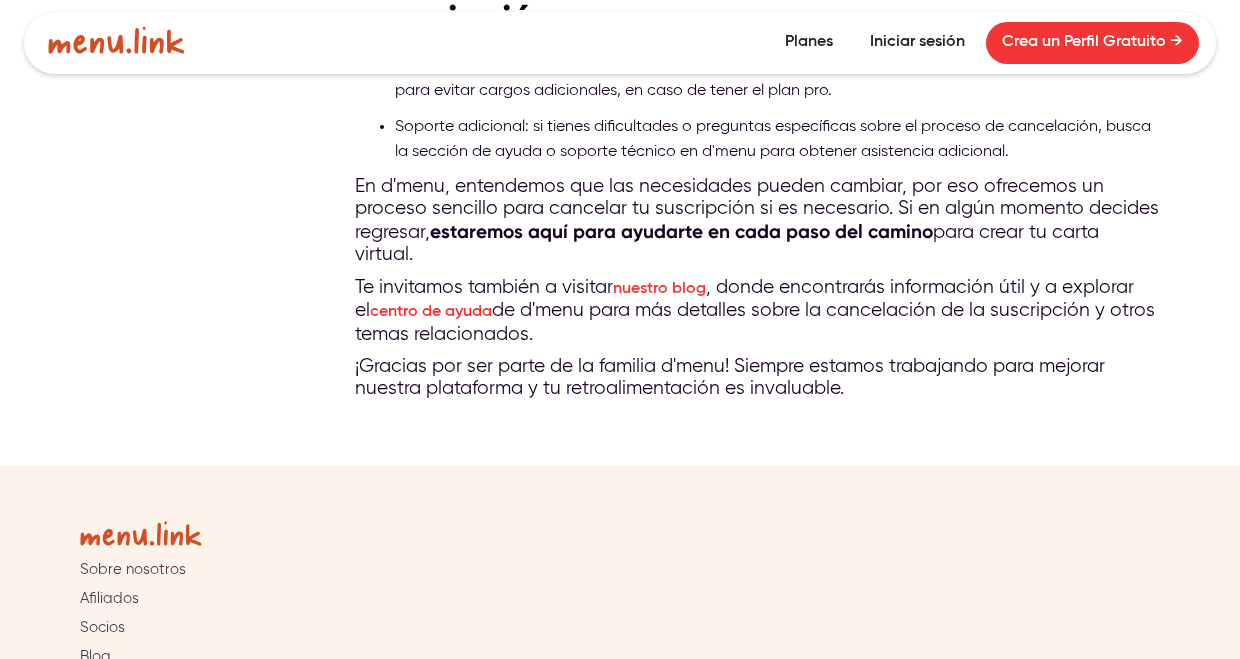 click on "centro de ayuda" at bounding box center [431, 312] 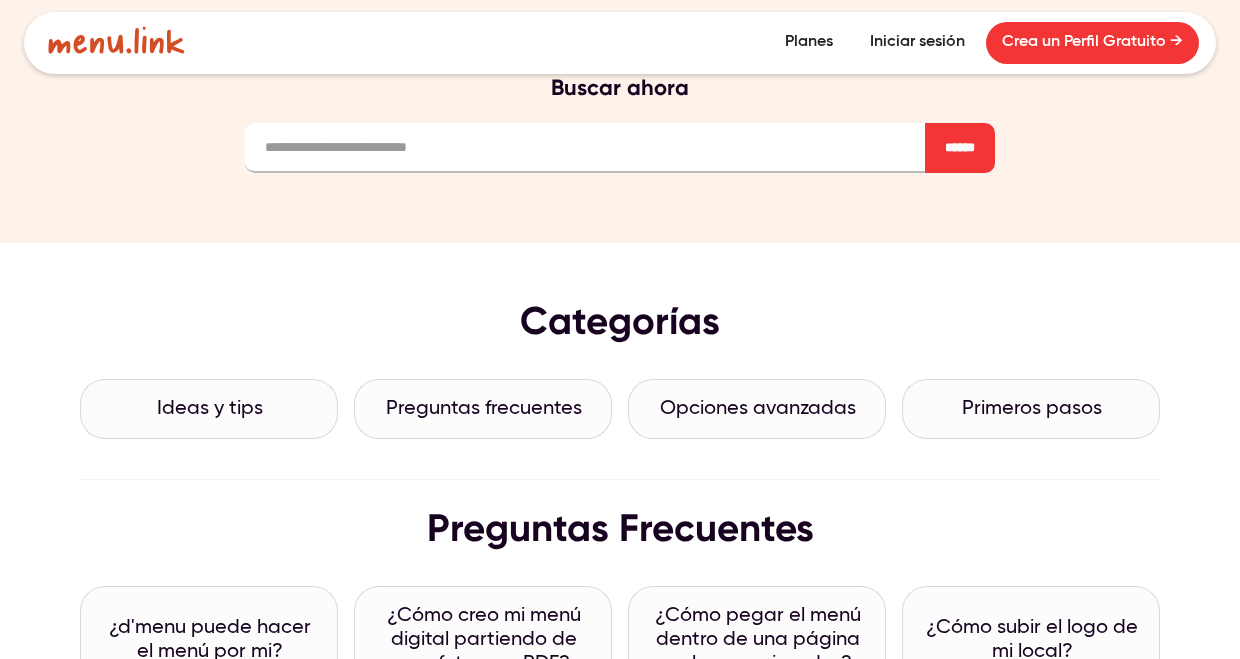 scroll, scrollTop: 0, scrollLeft: 0, axis: both 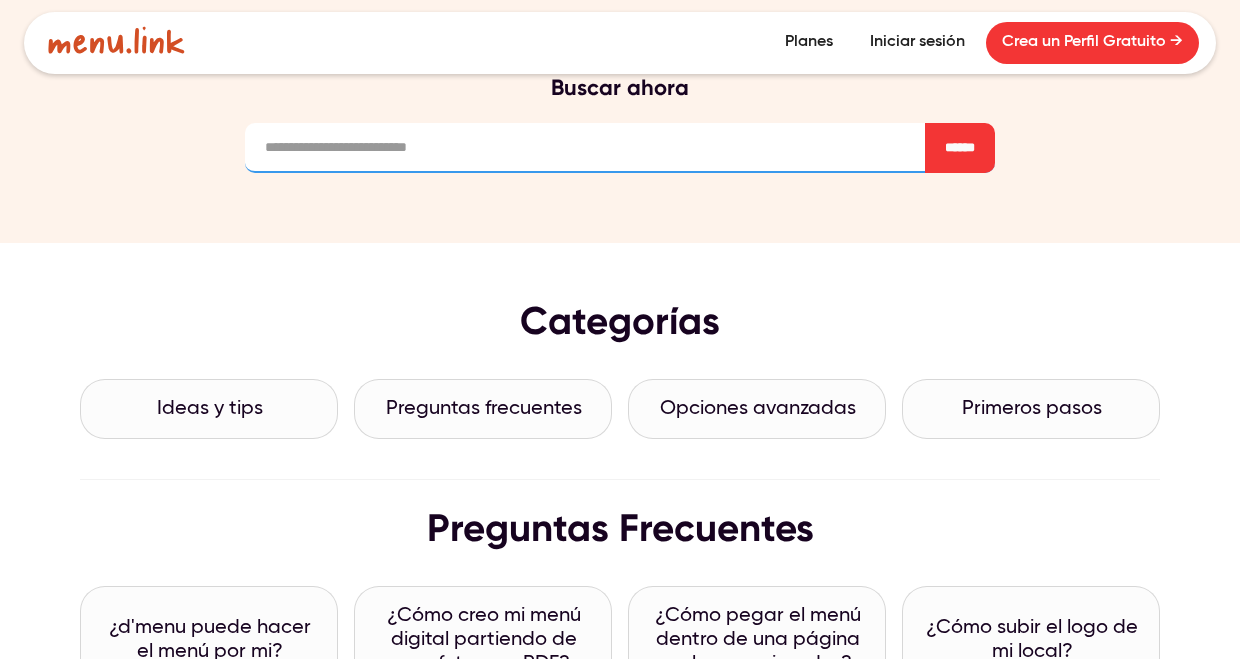 click at bounding box center (620, 148) 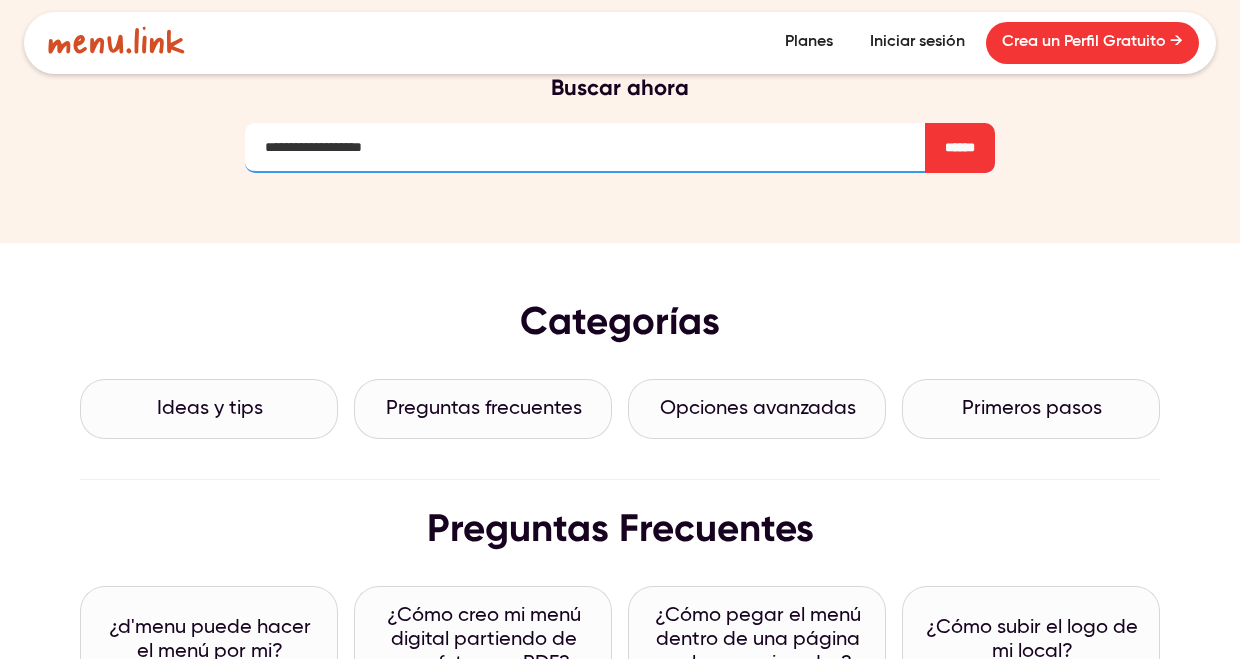 type on "**********" 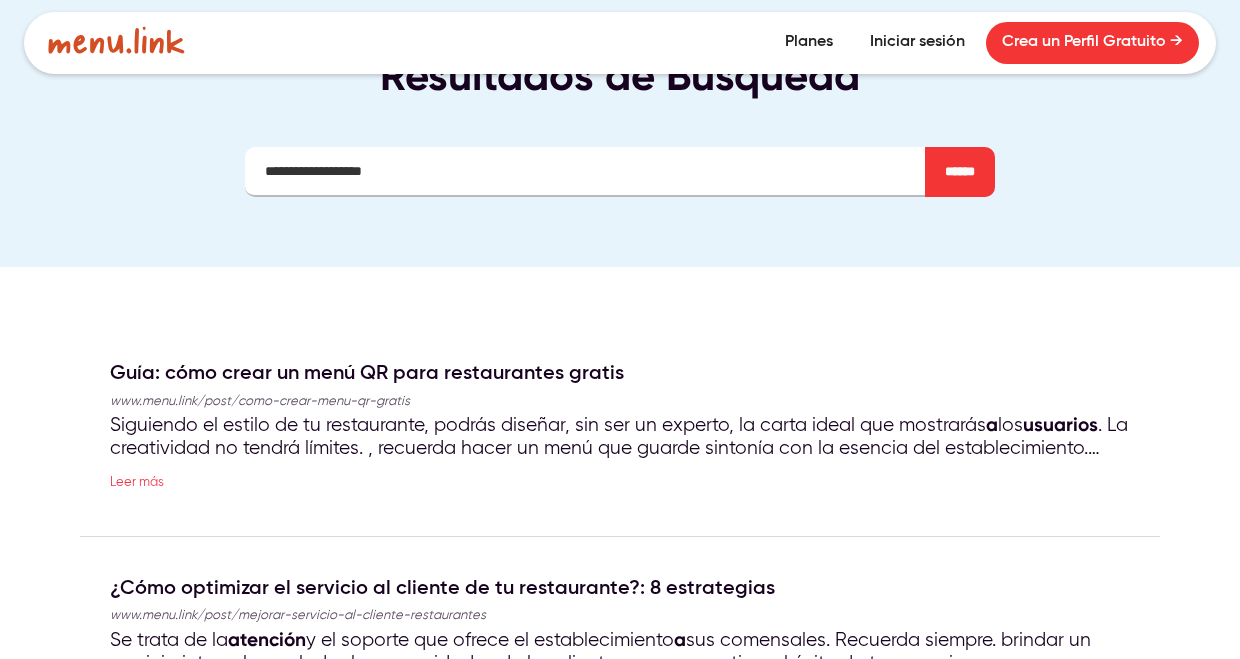 scroll, scrollTop: 0, scrollLeft: 0, axis: both 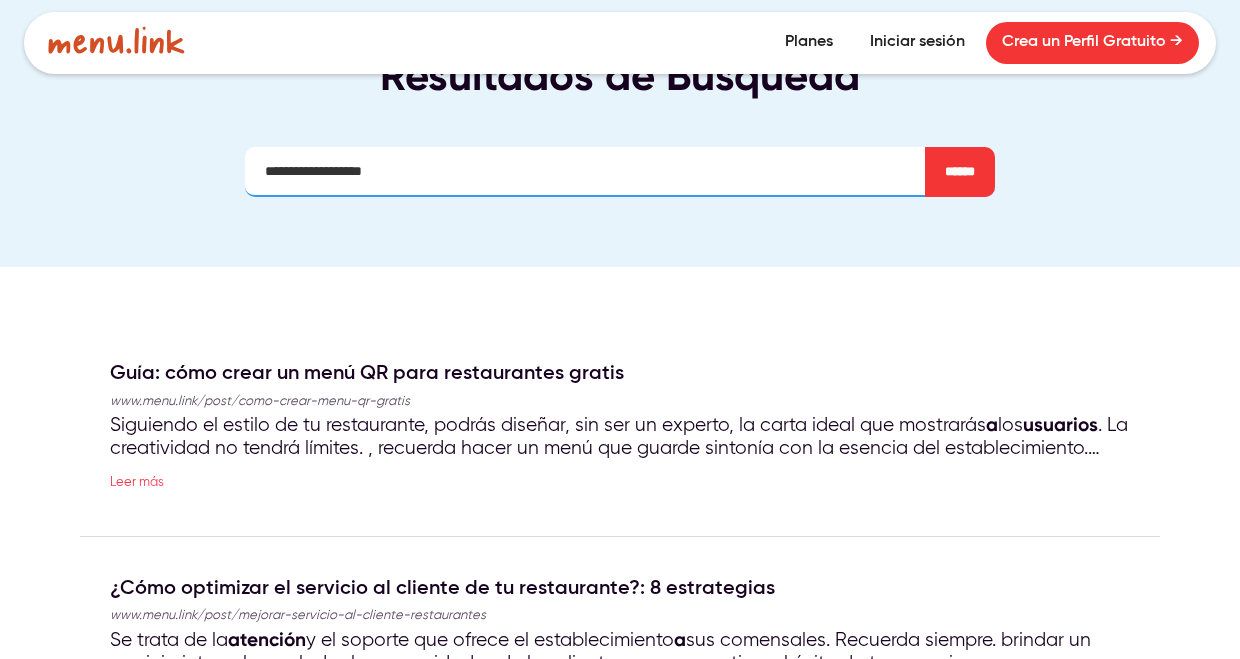 click on "**********" at bounding box center [620, 172] 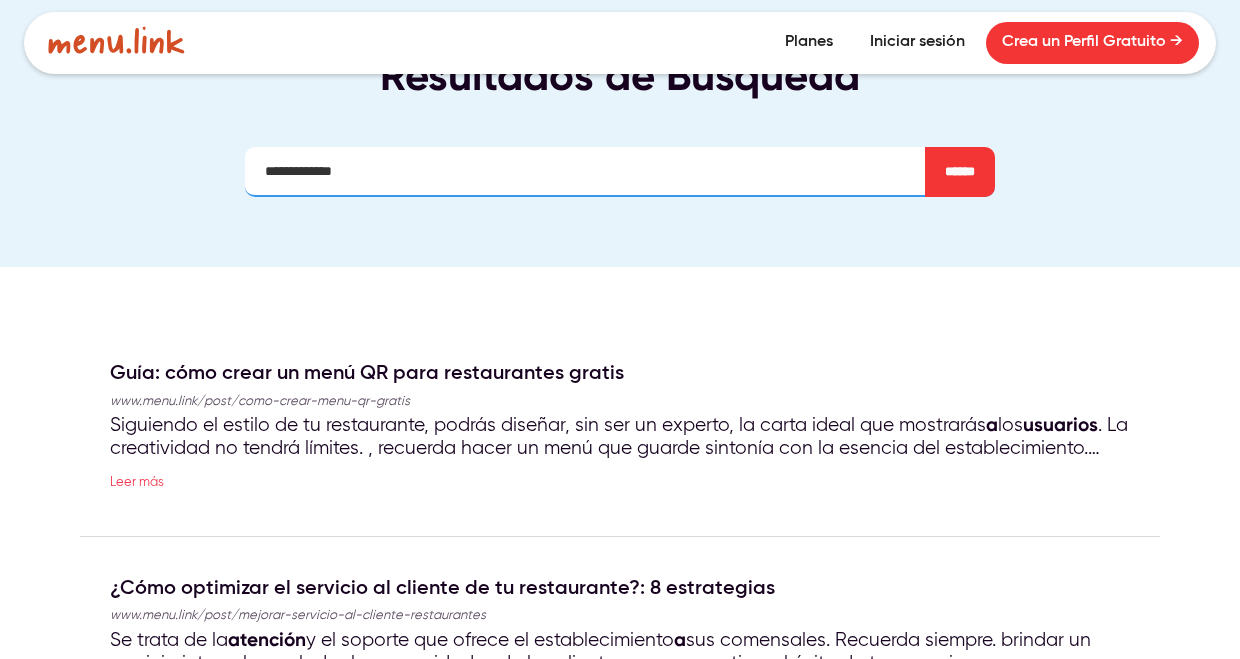 type on "**********" 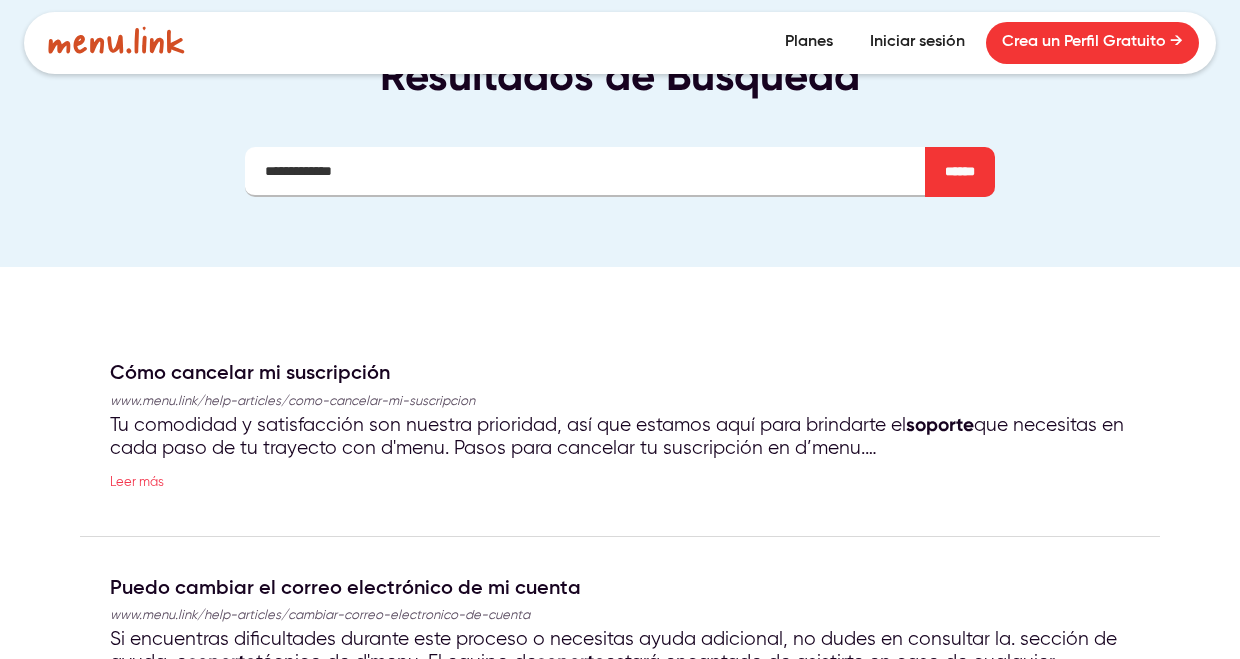 scroll, scrollTop: 0, scrollLeft: 0, axis: both 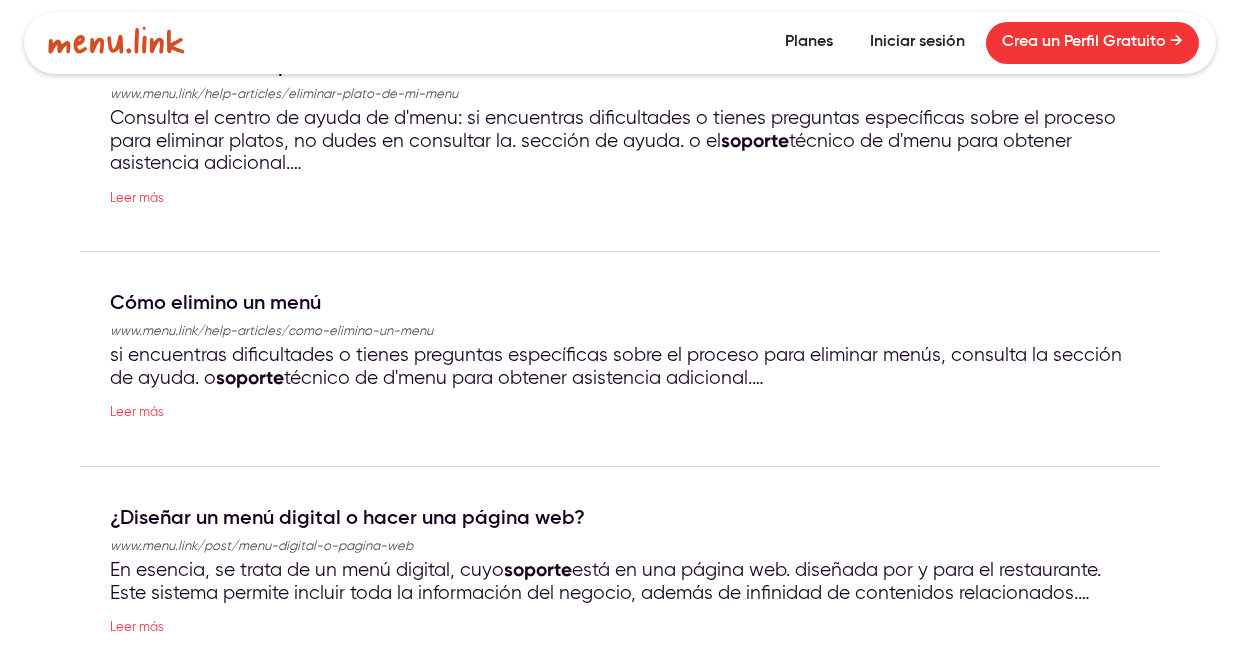 click at bounding box center [116, 40] 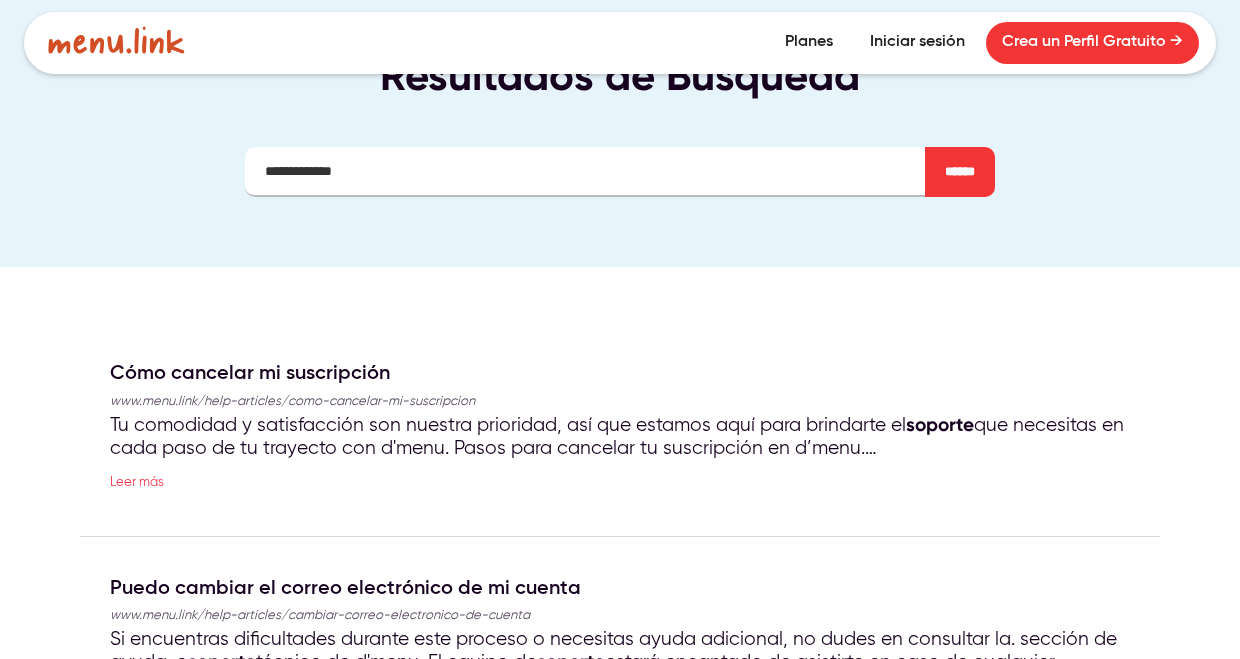 scroll, scrollTop: 0, scrollLeft: 0, axis: both 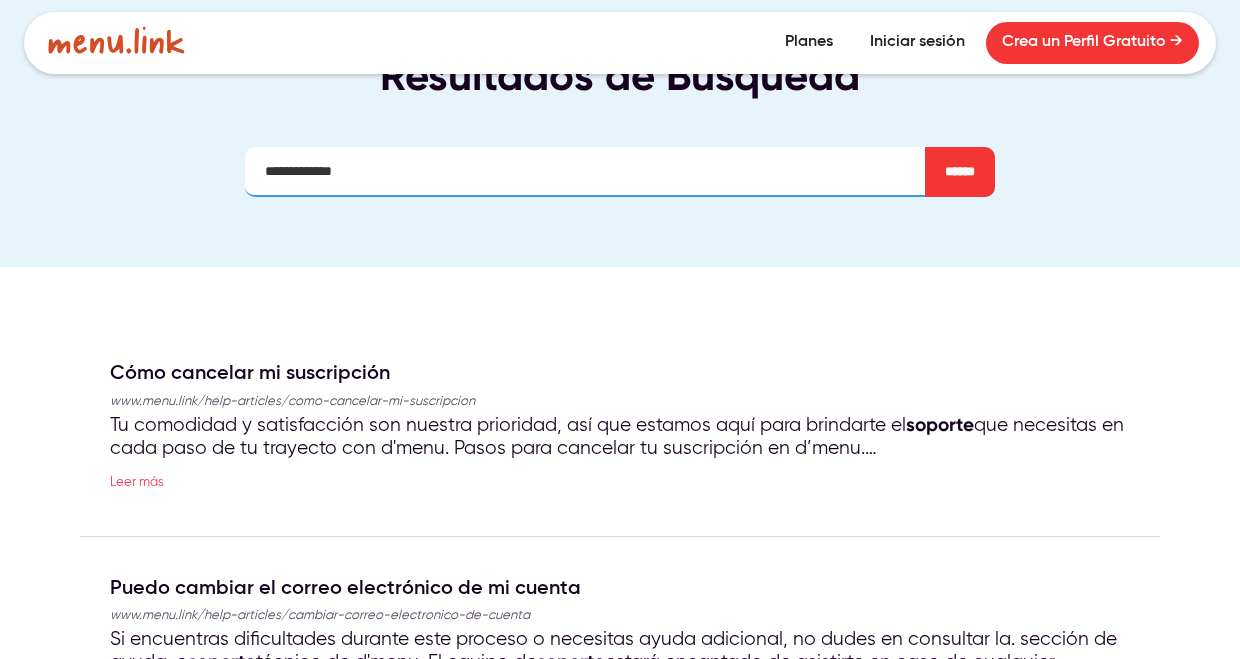 click on "**********" at bounding box center (620, 172) 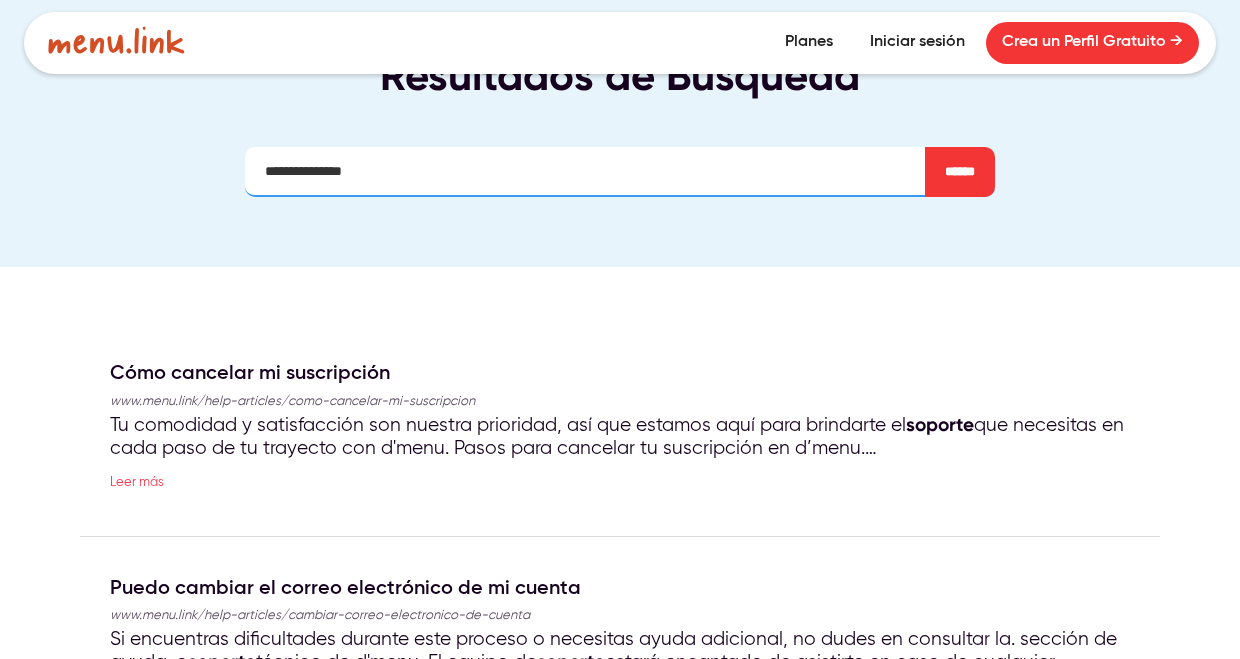 type on "**********" 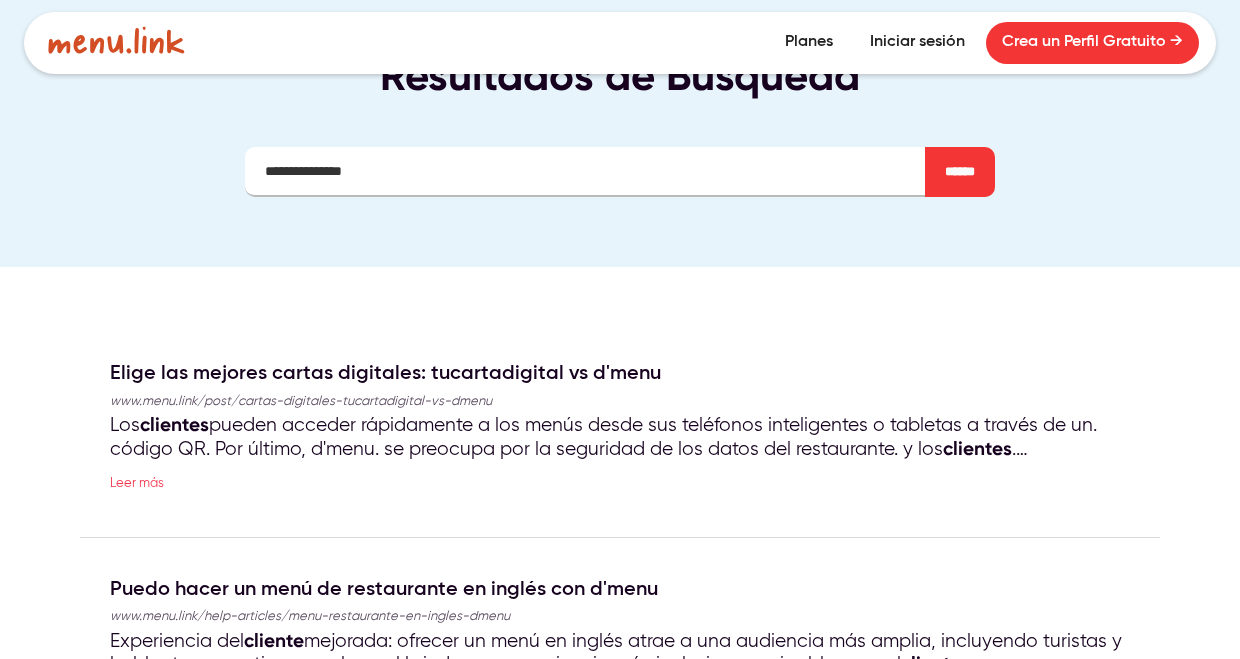 scroll, scrollTop: 0, scrollLeft: 0, axis: both 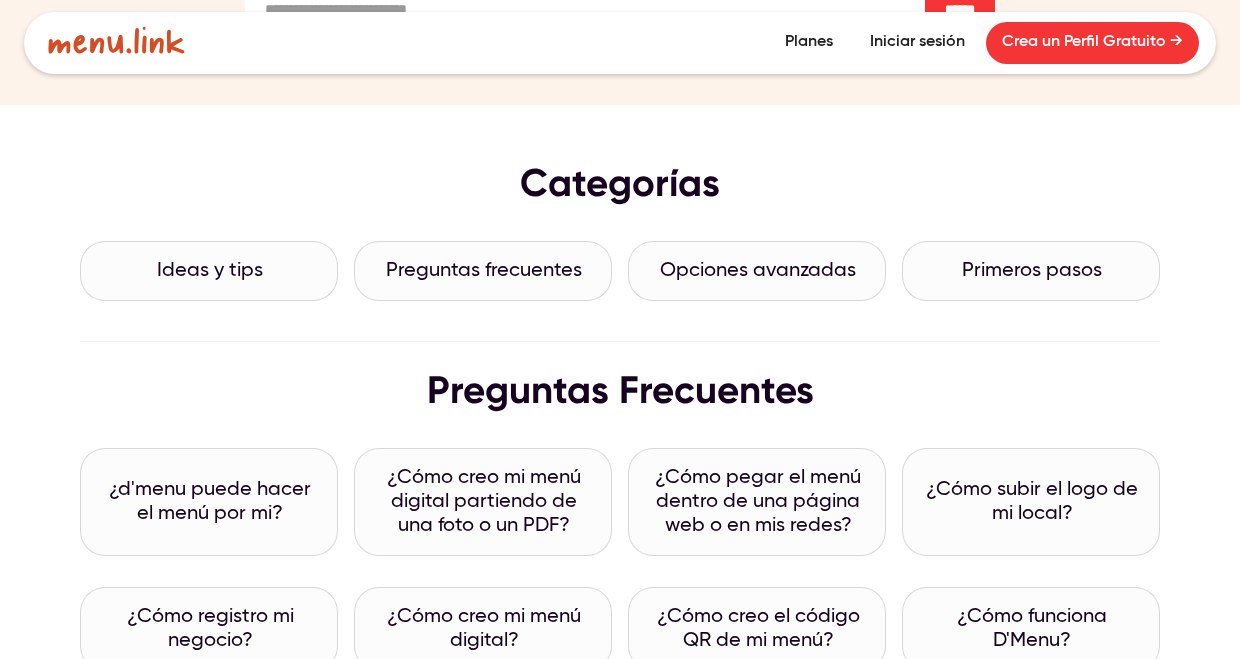click on "Opciones avanzadas" at bounding box center (758, 271) 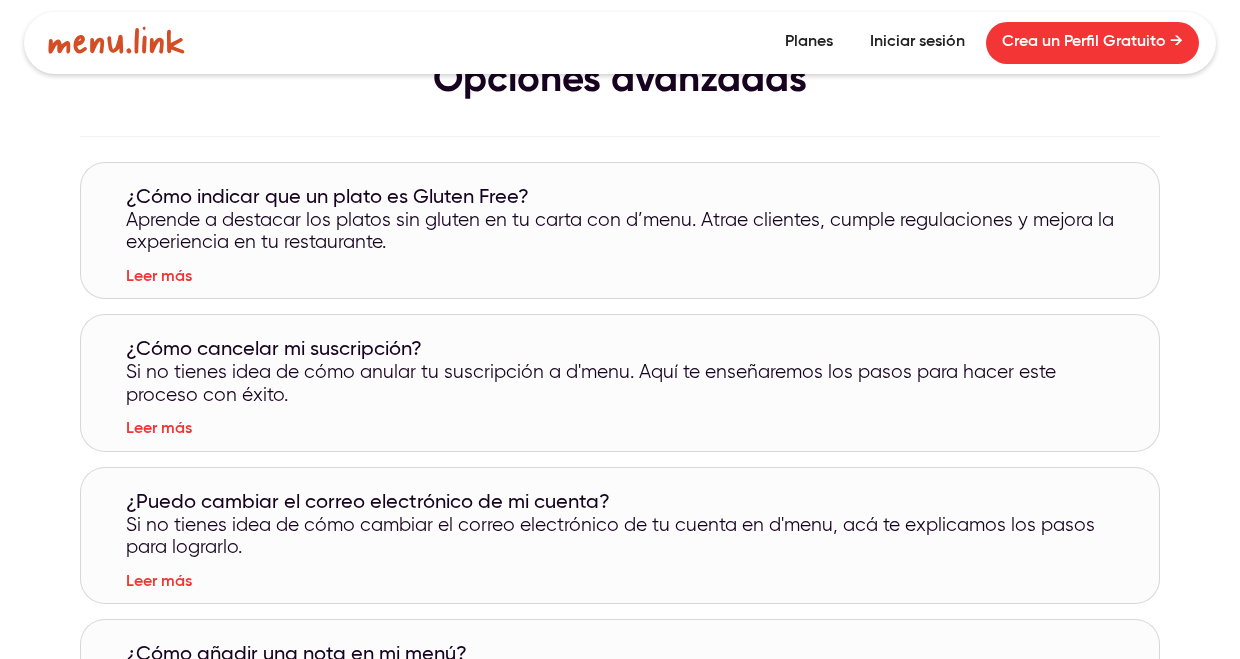 scroll, scrollTop: 0, scrollLeft: 0, axis: both 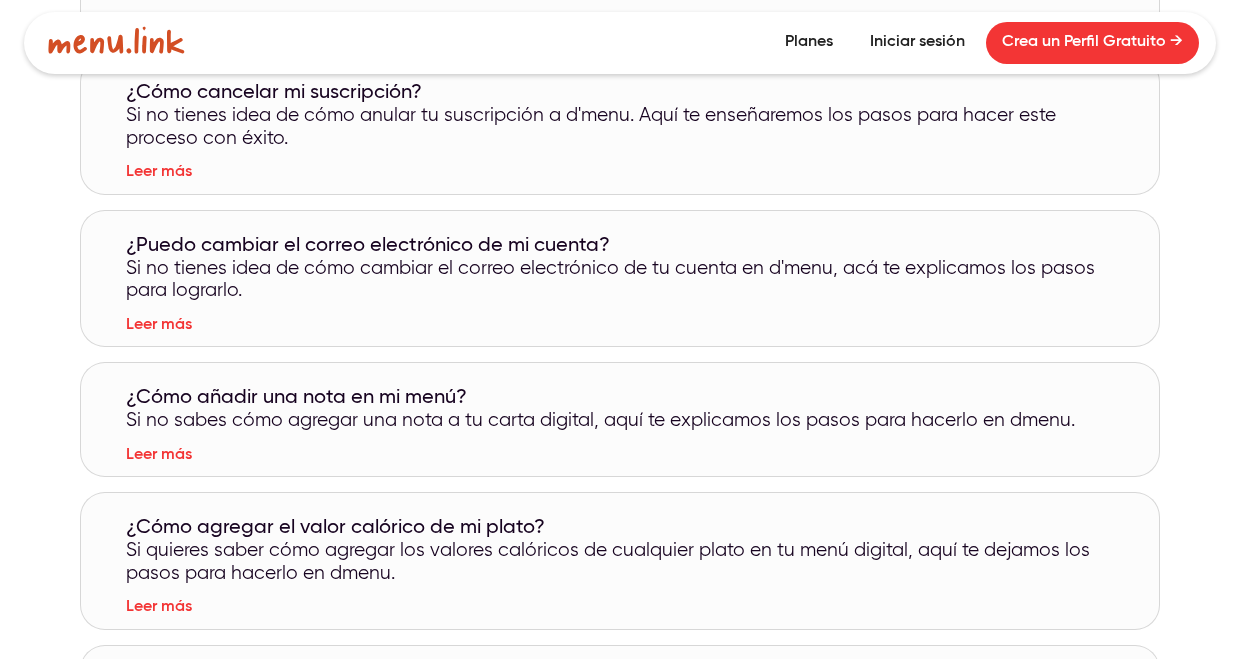 click on "Leer más" at bounding box center [159, 325] 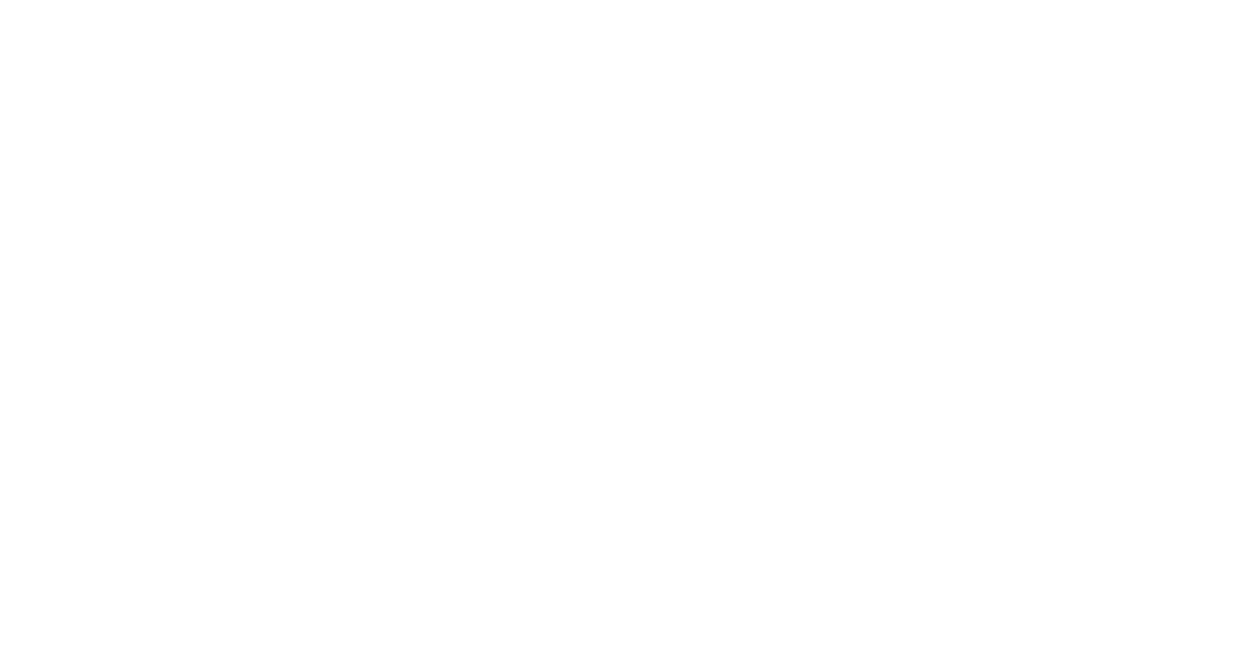 scroll, scrollTop: 0, scrollLeft: 0, axis: both 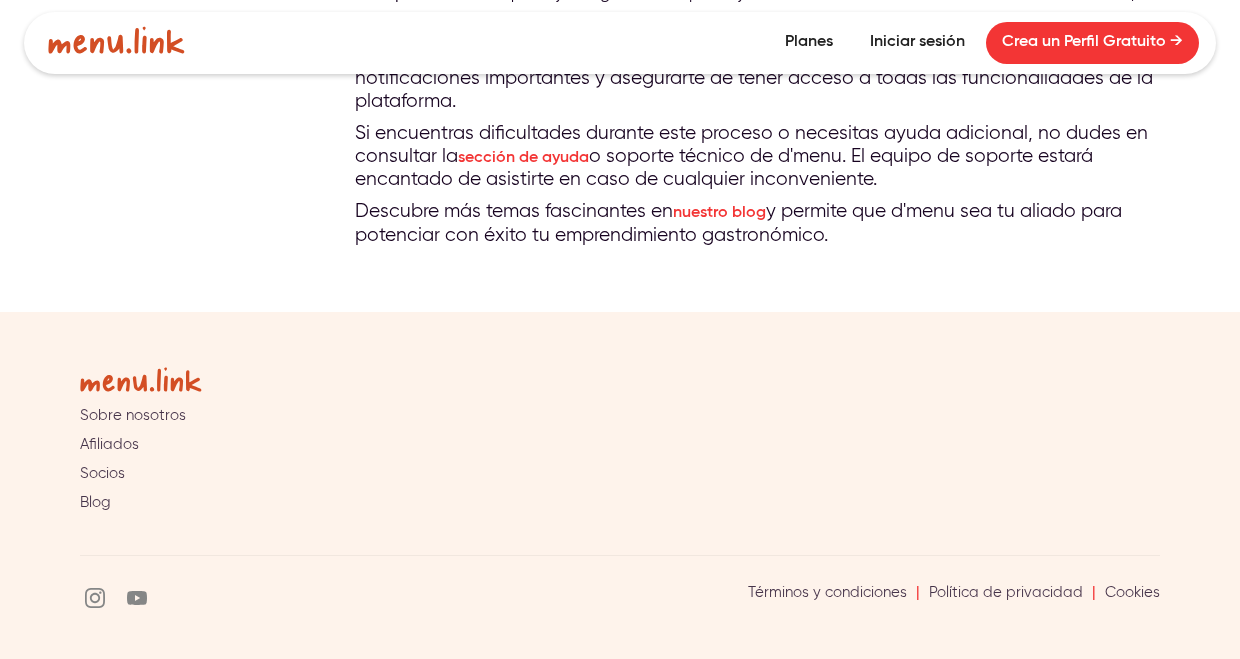 click on "Sobre nosotros" at bounding box center (133, 416) 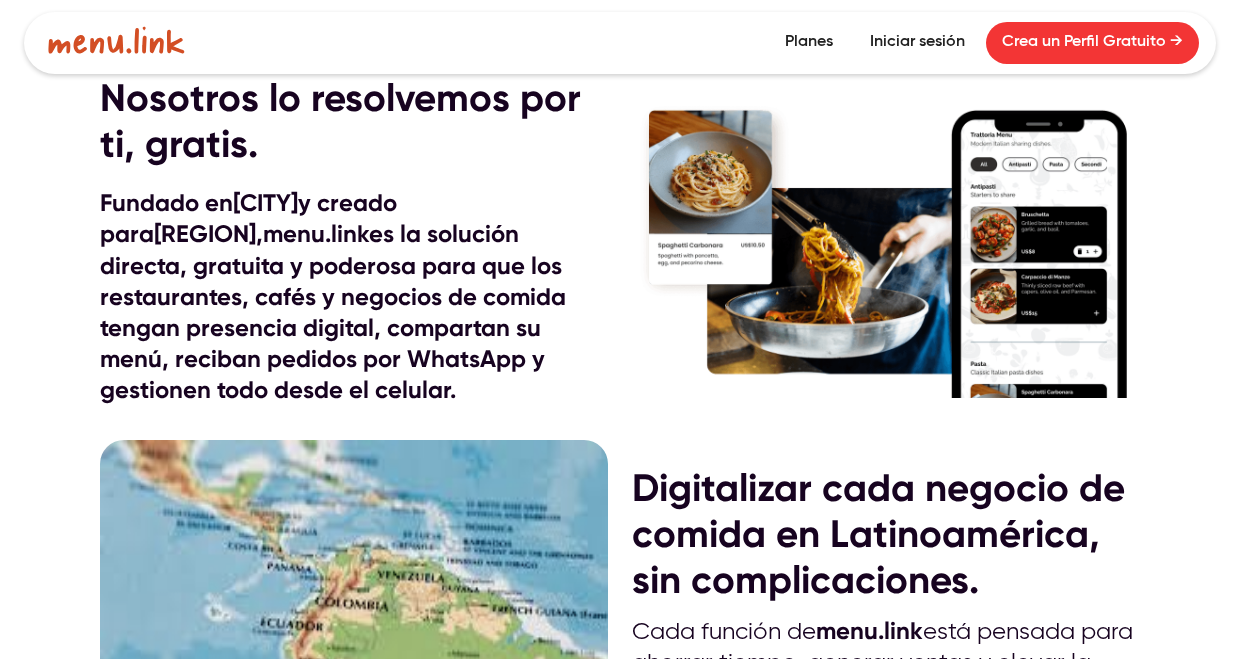 scroll, scrollTop: 0, scrollLeft: 0, axis: both 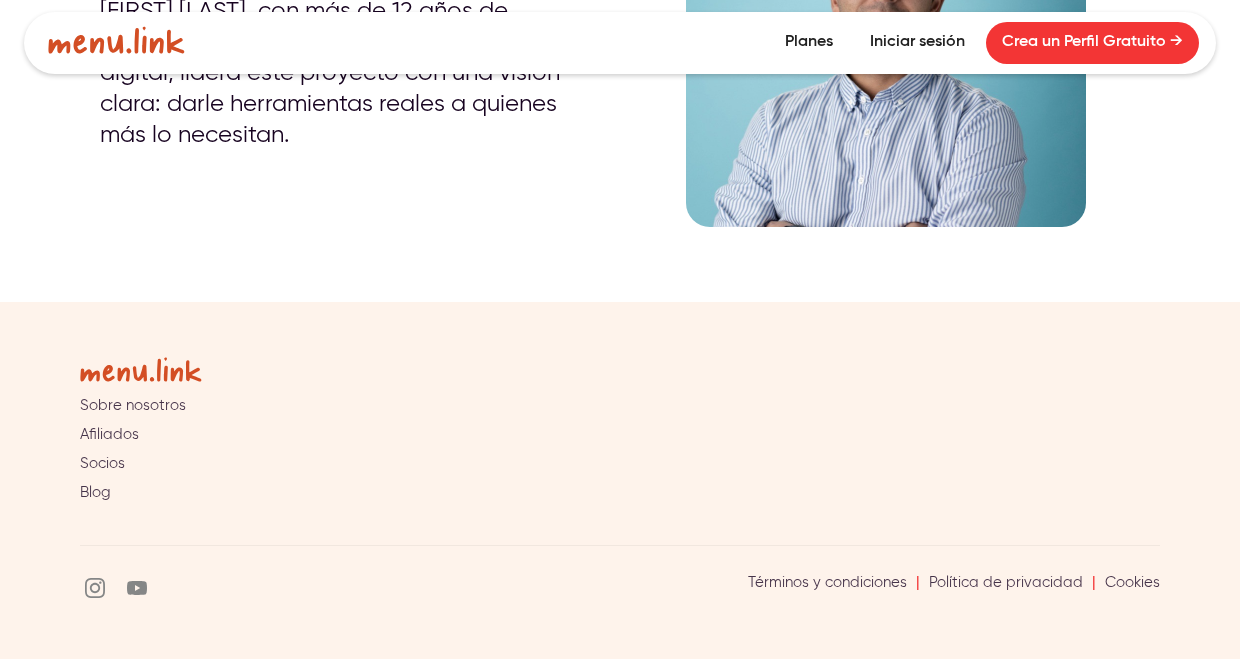 click at bounding box center (95, 588) 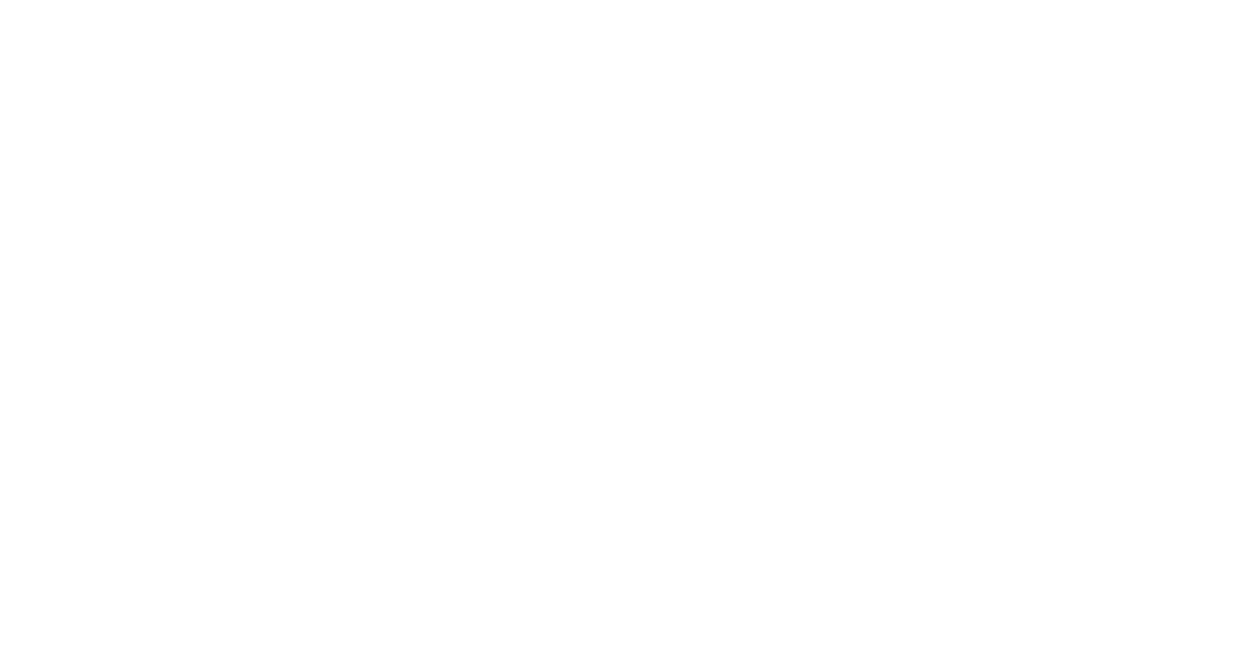scroll, scrollTop: 0, scrollLeft: 0, axis: both 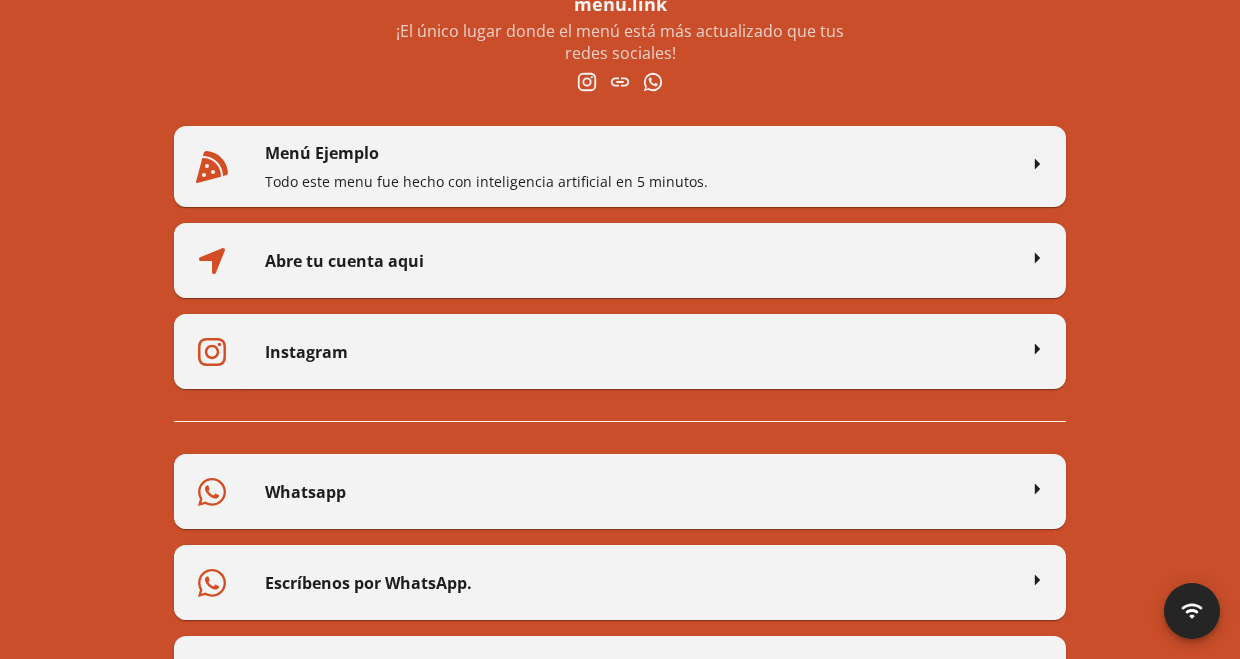 click on "Whatsapp" at bounding box center [640, 491] 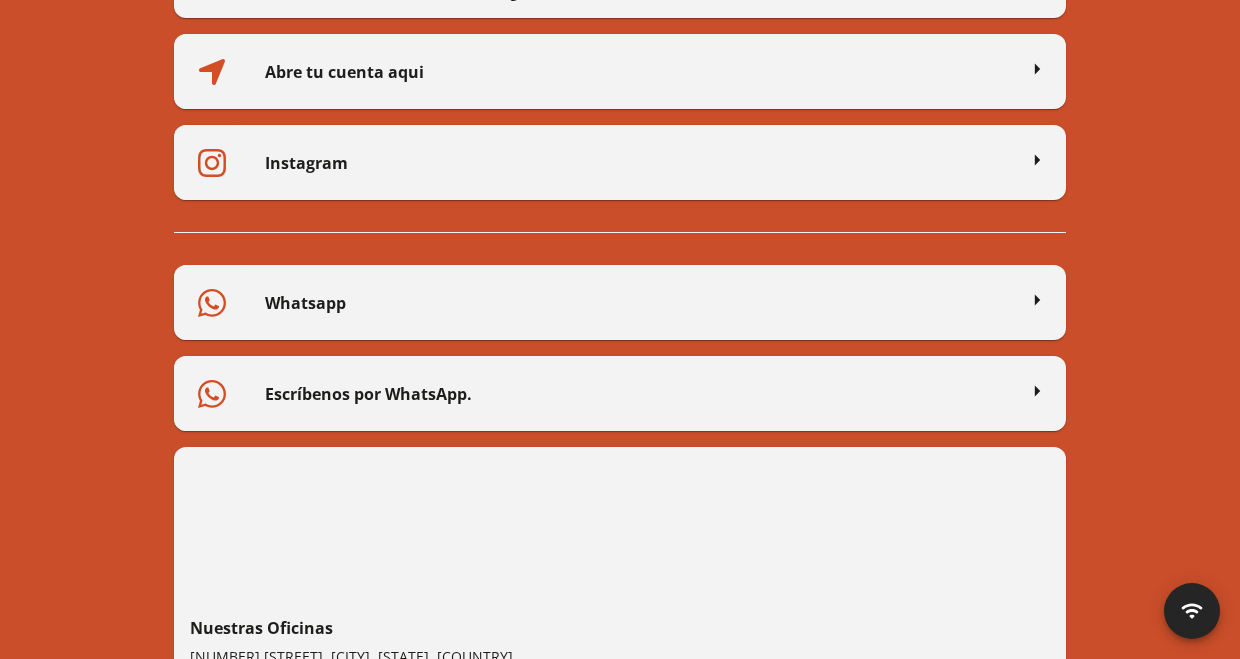 scroll, scrollTop: 389, scrollLeft: 0, axis: vertical 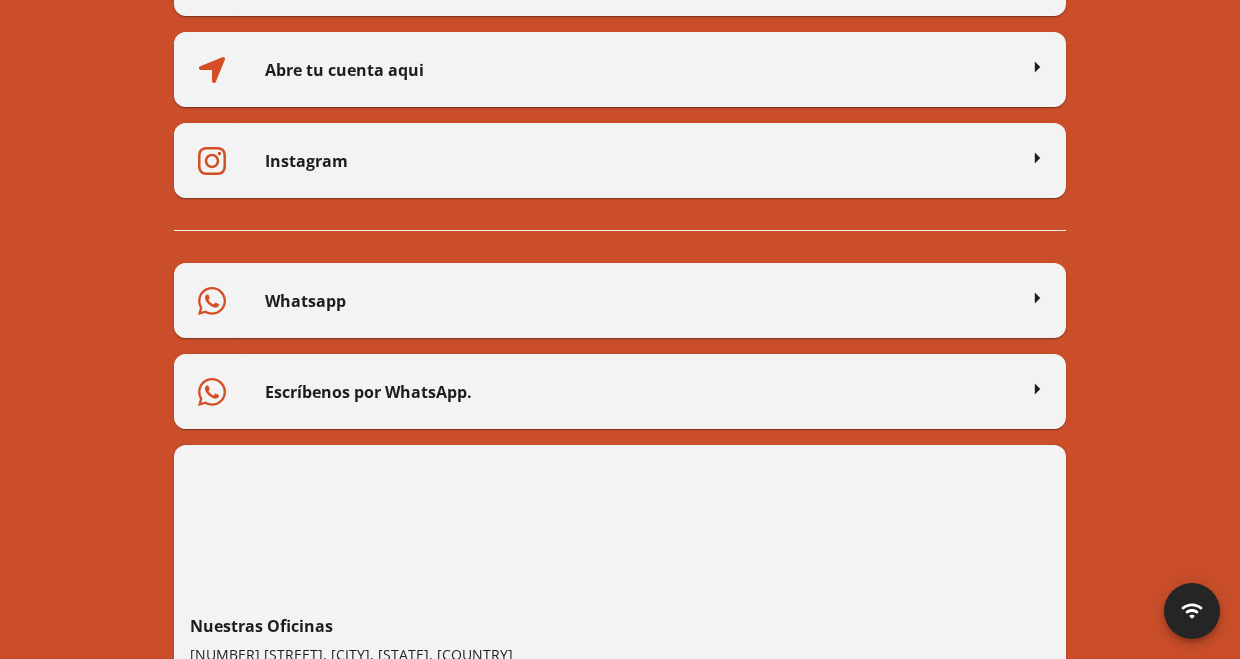 click on "Escríbenos por WhatsApp." at bounding box center (640, 392) 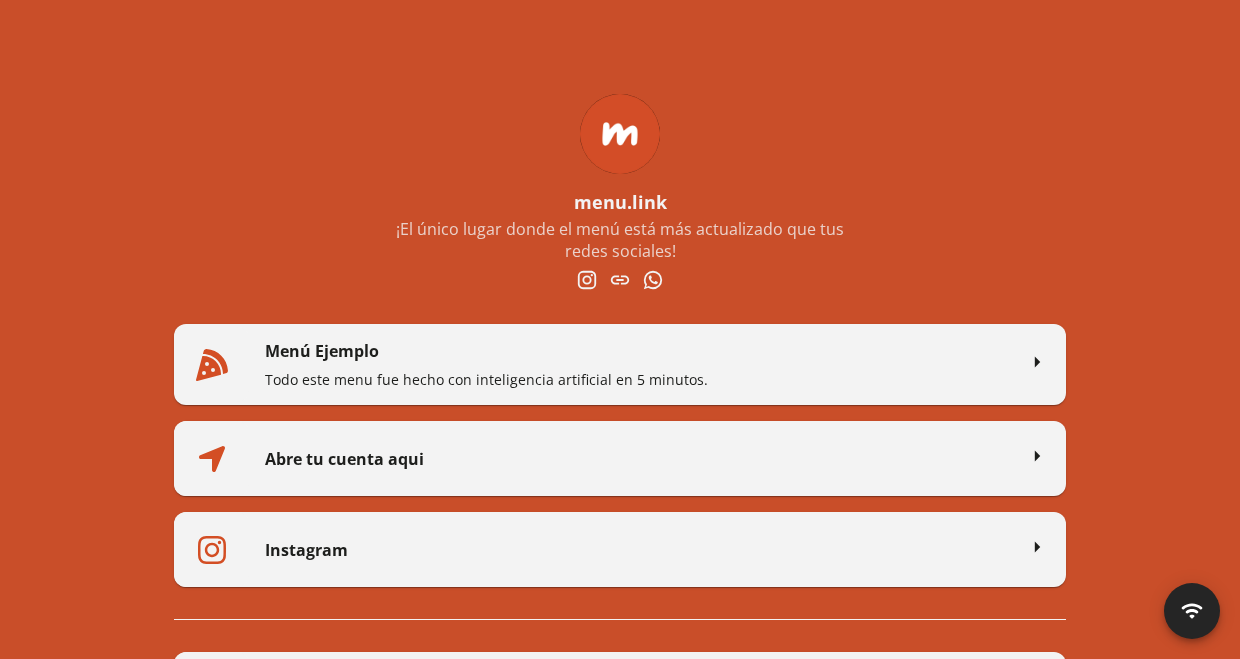 scroll, scrollTop: 0, scrollLeft: 0, axis: both 